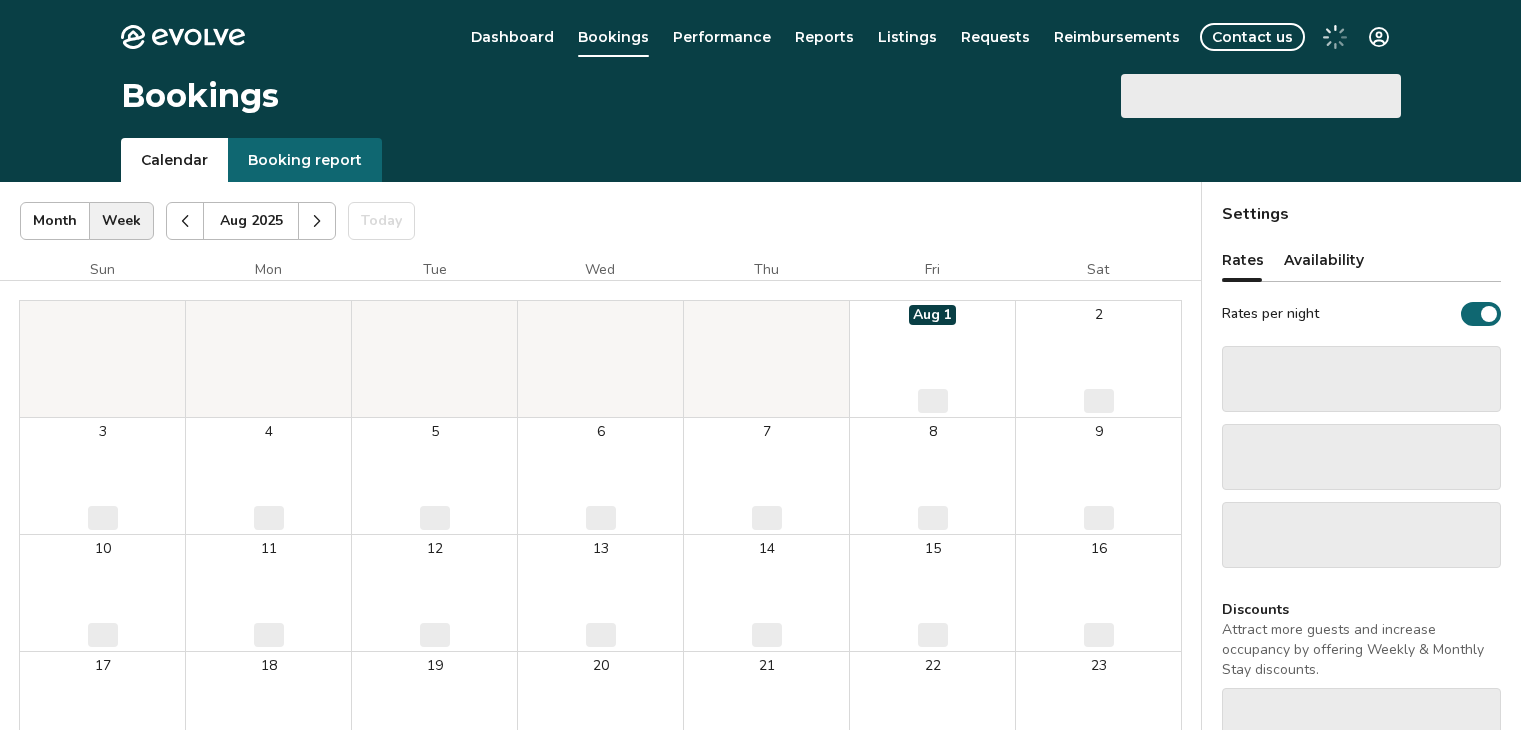 scroll, scrollTop: 0, scrollLeft: 0, axis: both 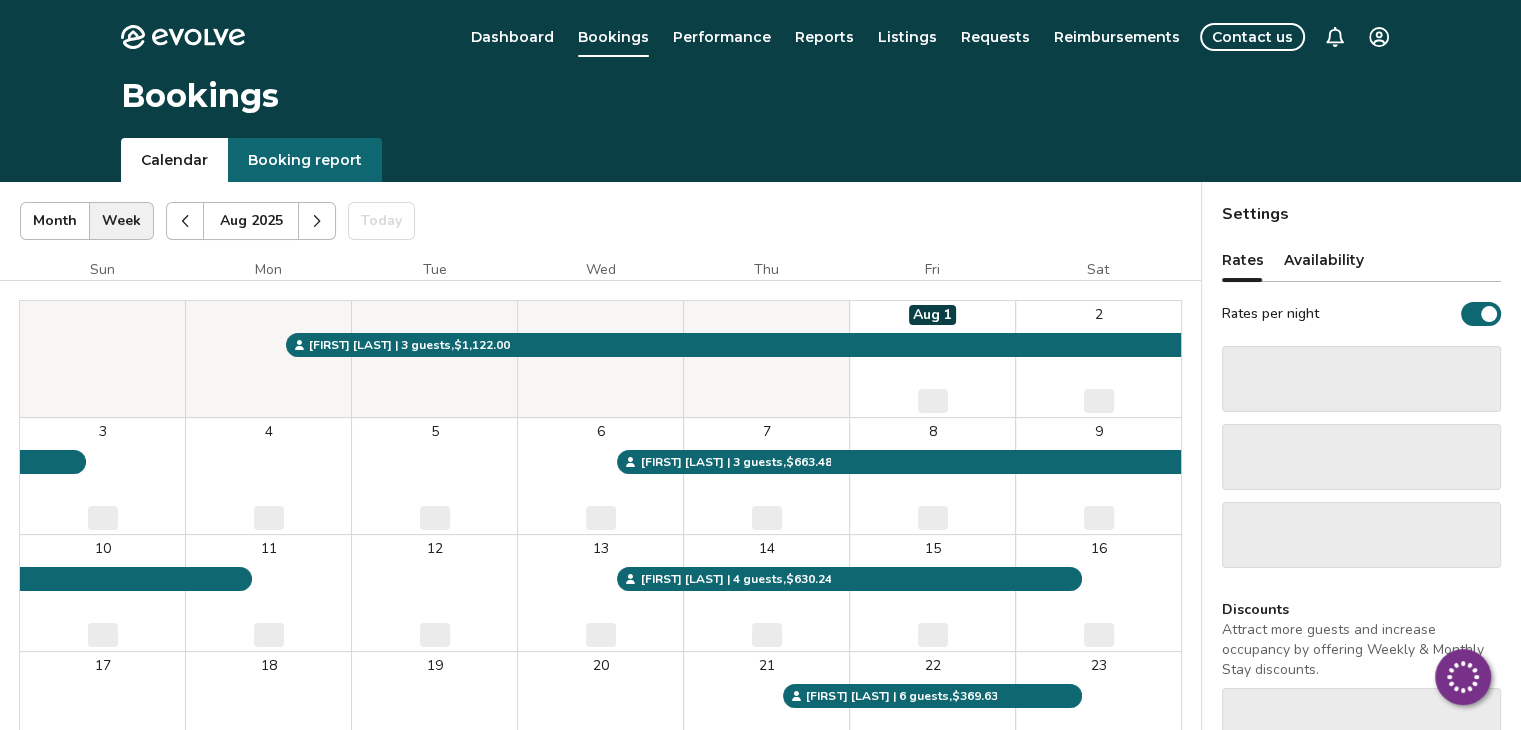 click on "Calendar Booking report" at bounding box center [760, 160] 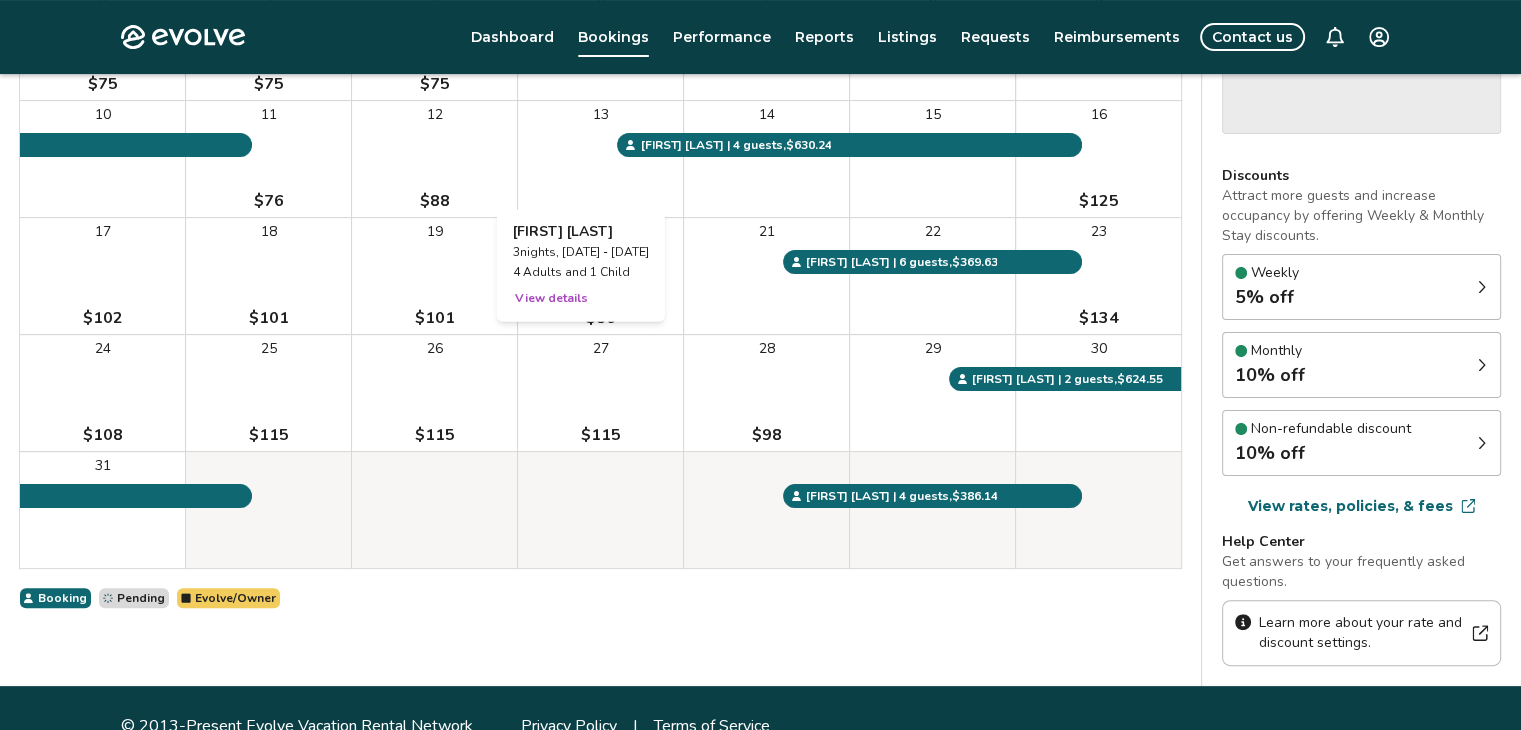 scroll, scrollTop: 468, scrollLeft: 0, axis: vertical 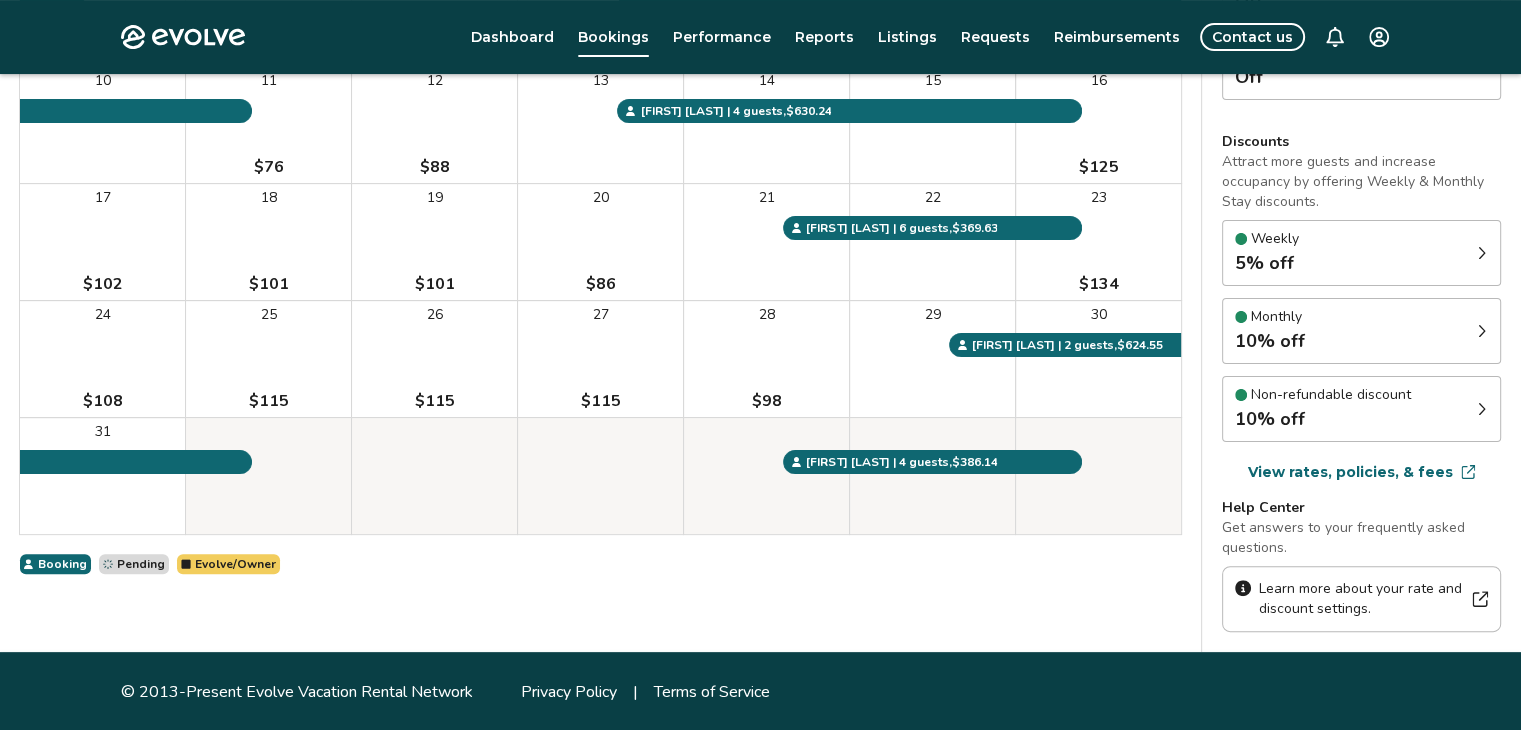 click on "[DATE] - [DATE] ([NUMBER] nights)
[NUMBER] [STREET], Unit [NUMBER]
[DATE] Sun Mon Tue Wed Thu Fri Sat Aug 1 2 3 $75 4 $75 5 $75 6 7 8 9 10 11 $76 12 $88 13 14 15 16 $125 17 $102 18 $101 19 $101 20 $86 21 22 23 $134 24 $108 25 $115 26 $115 27 $115 28 $98 29 30 31 [FIRST] [LAST] | 2 guests ,  $624.55 [FIRST] [LAST] | 4 guests ,  $386.14 [FIRST] [LAST] | 6 guests ,  $369.63 [FIRST] [LAST] | 4 guests ,  $630.24 [FIRST] [LAST] | 3 guests ,  $663.48 [FIRST] [LAST] | 3 guests ,  $1,122.00 Booking Pending Evolve/Owner" at bounding box center [600, 183] 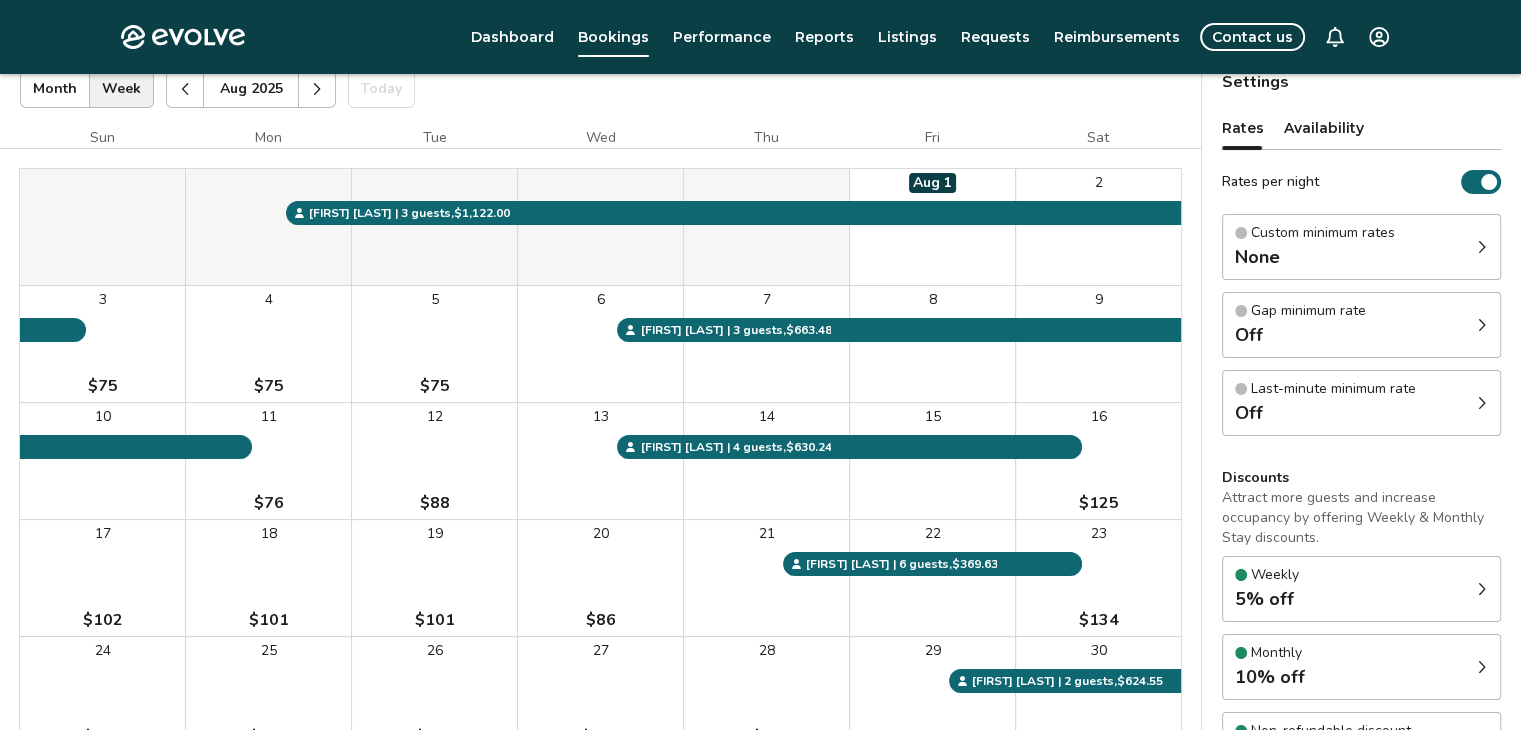 scroll, scrollTop: 168, scrollLeft: 0, axis: vertical 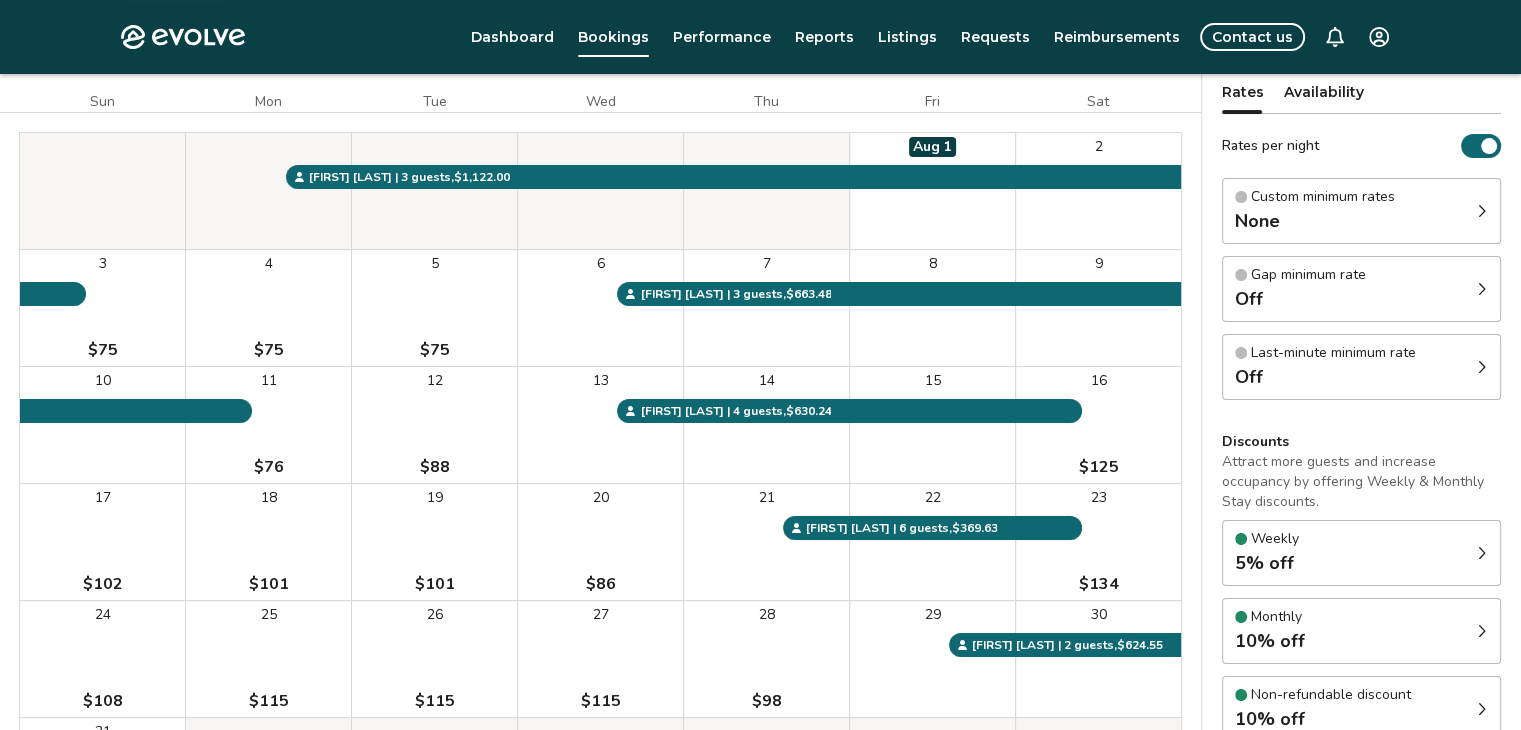 click on "Dashboard Bookings Performance Reports Listings Requests Reimbursements Contact us" at bounding box center [835, 37] 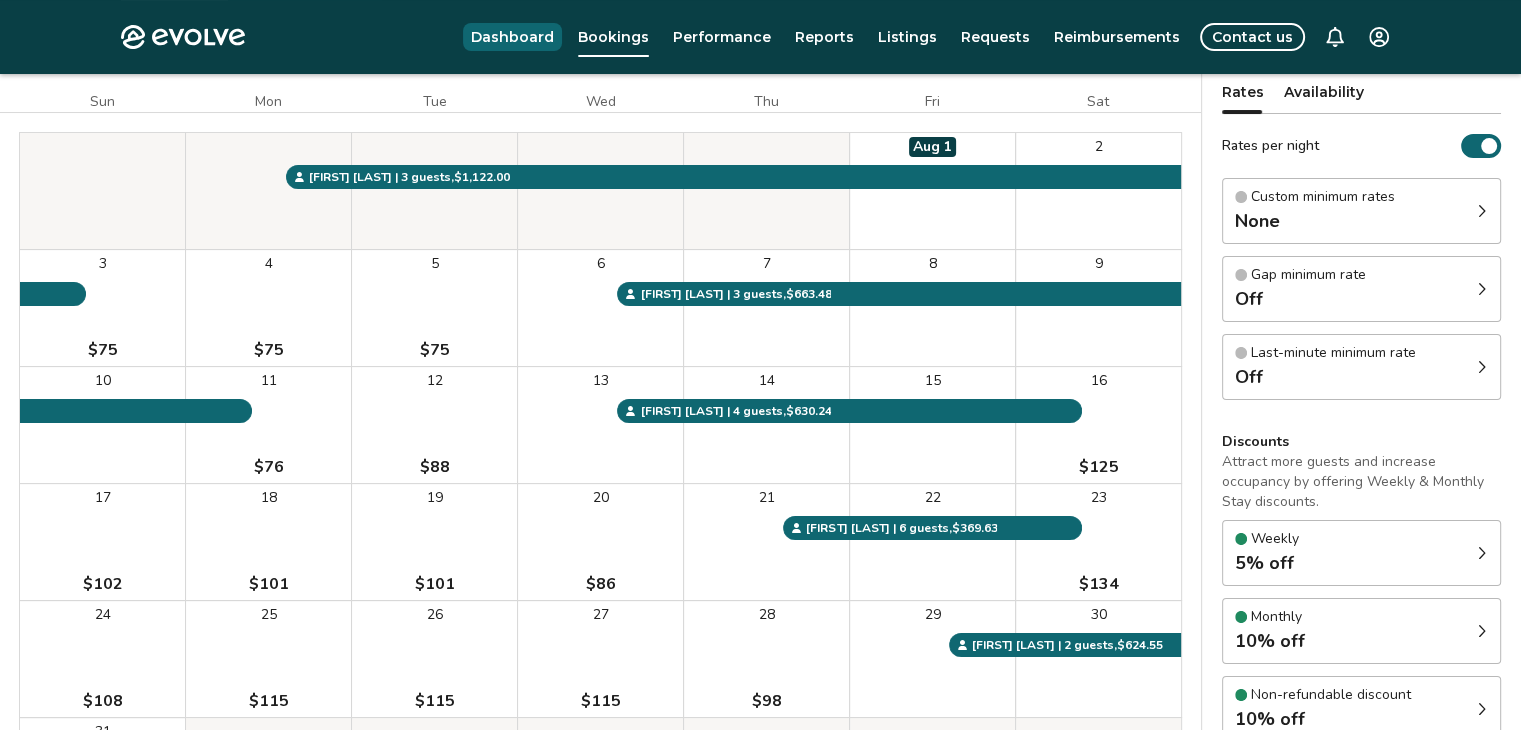 click on "Dashboard Bookings Performance Reports Listings Requests Reimbursements Contact us" at bounding box center (835, 37) 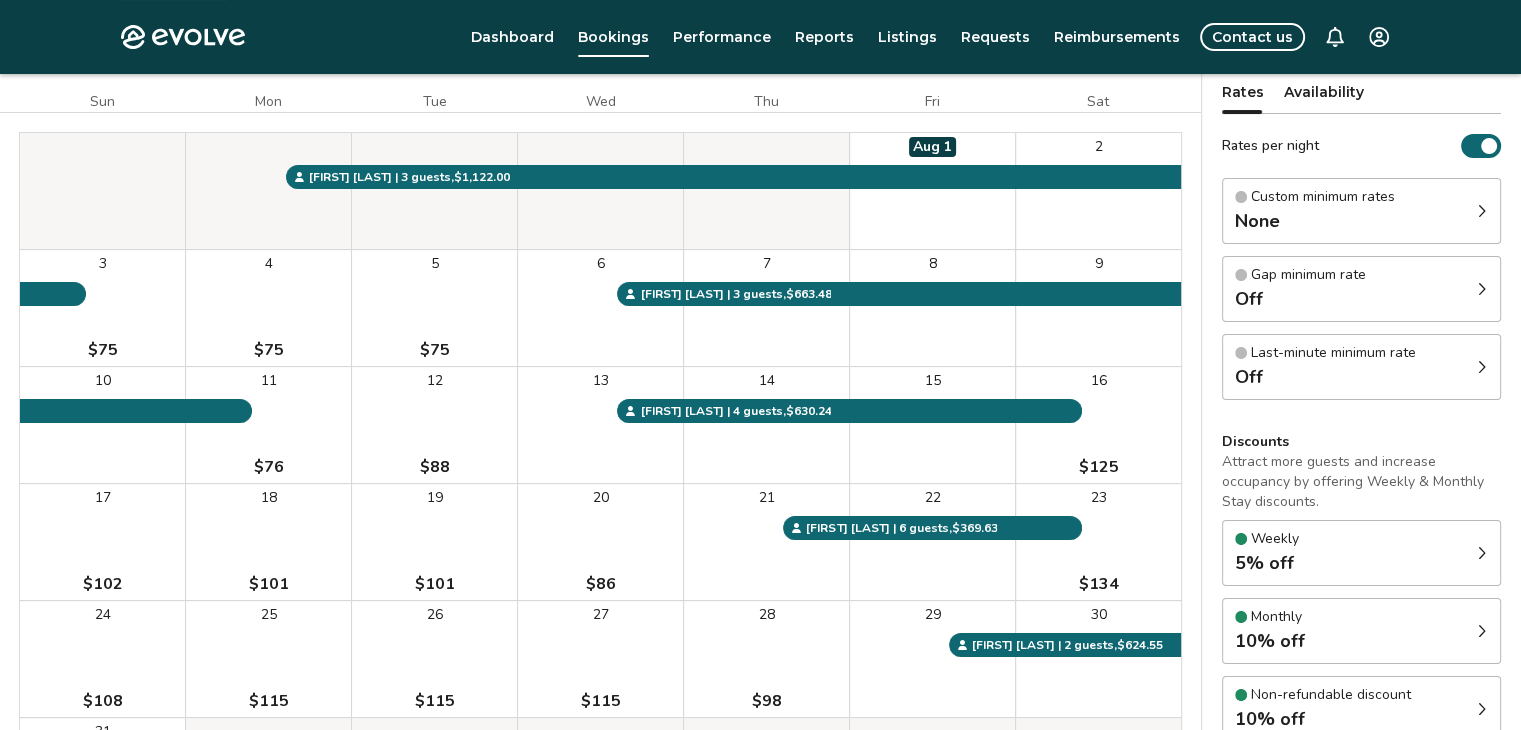 scroll, scrollTop: 0, scrollLeft: 0, axis: both 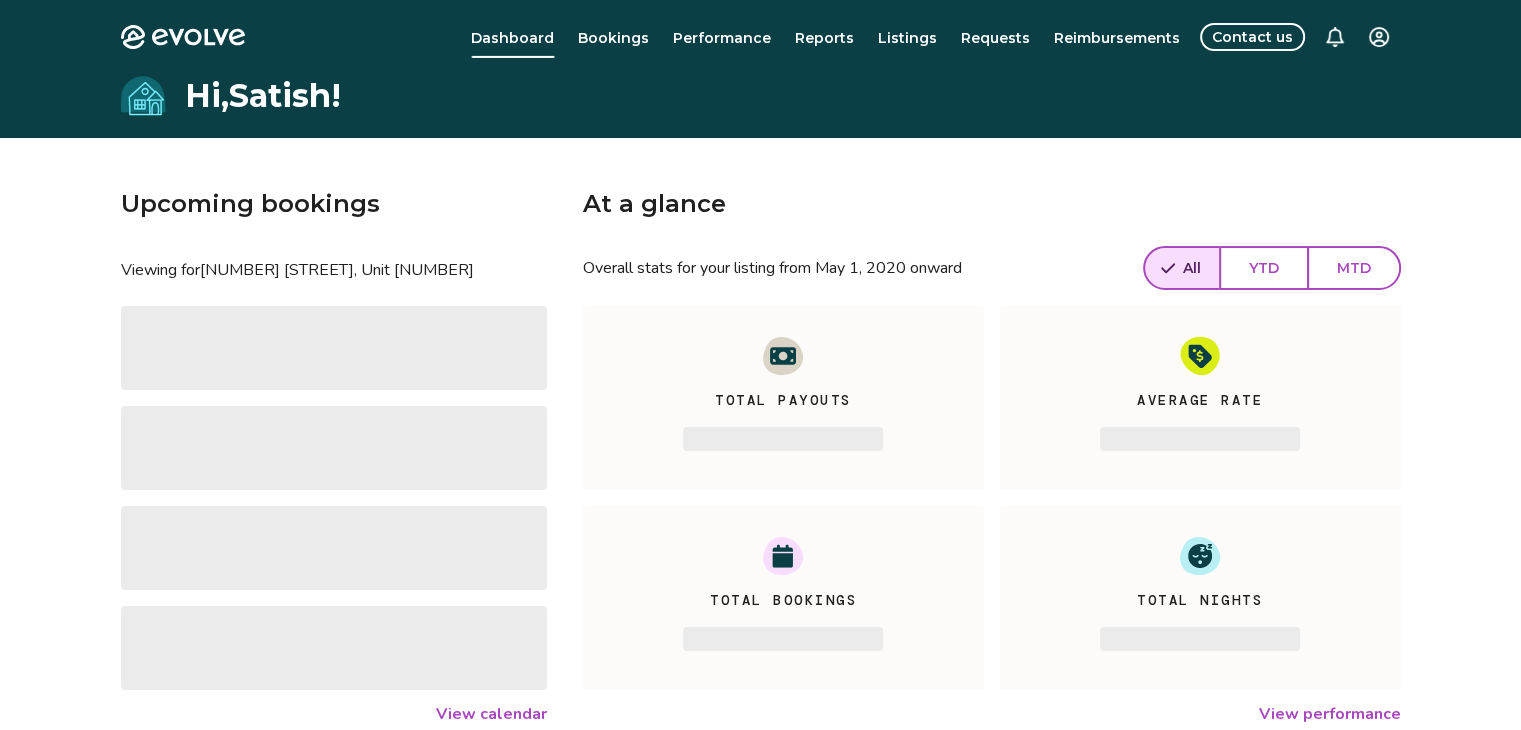 click 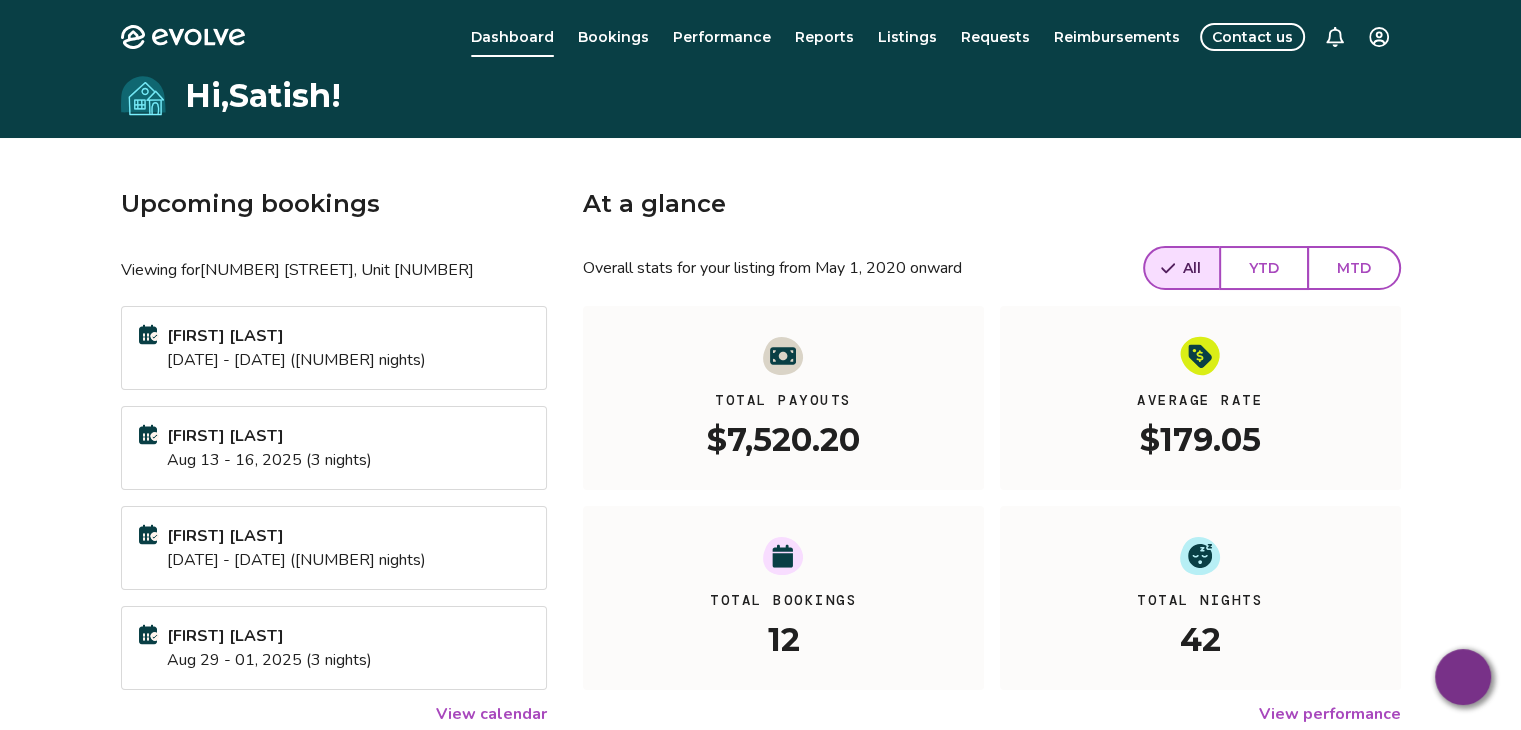 click on "At a glance" at bounding box center [991, 204] 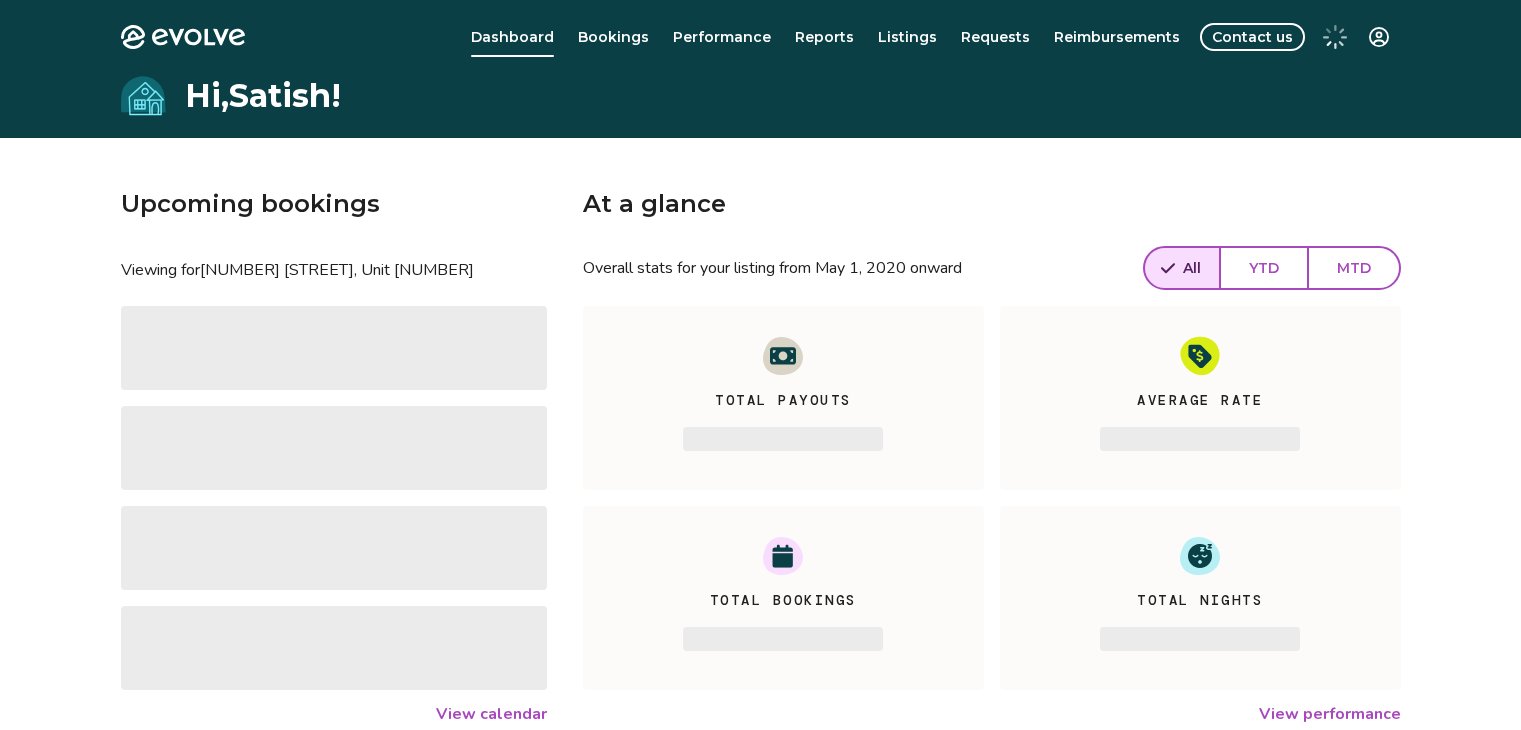 scroll, scrollTop: 0, scrollLeft: 0, axis: both 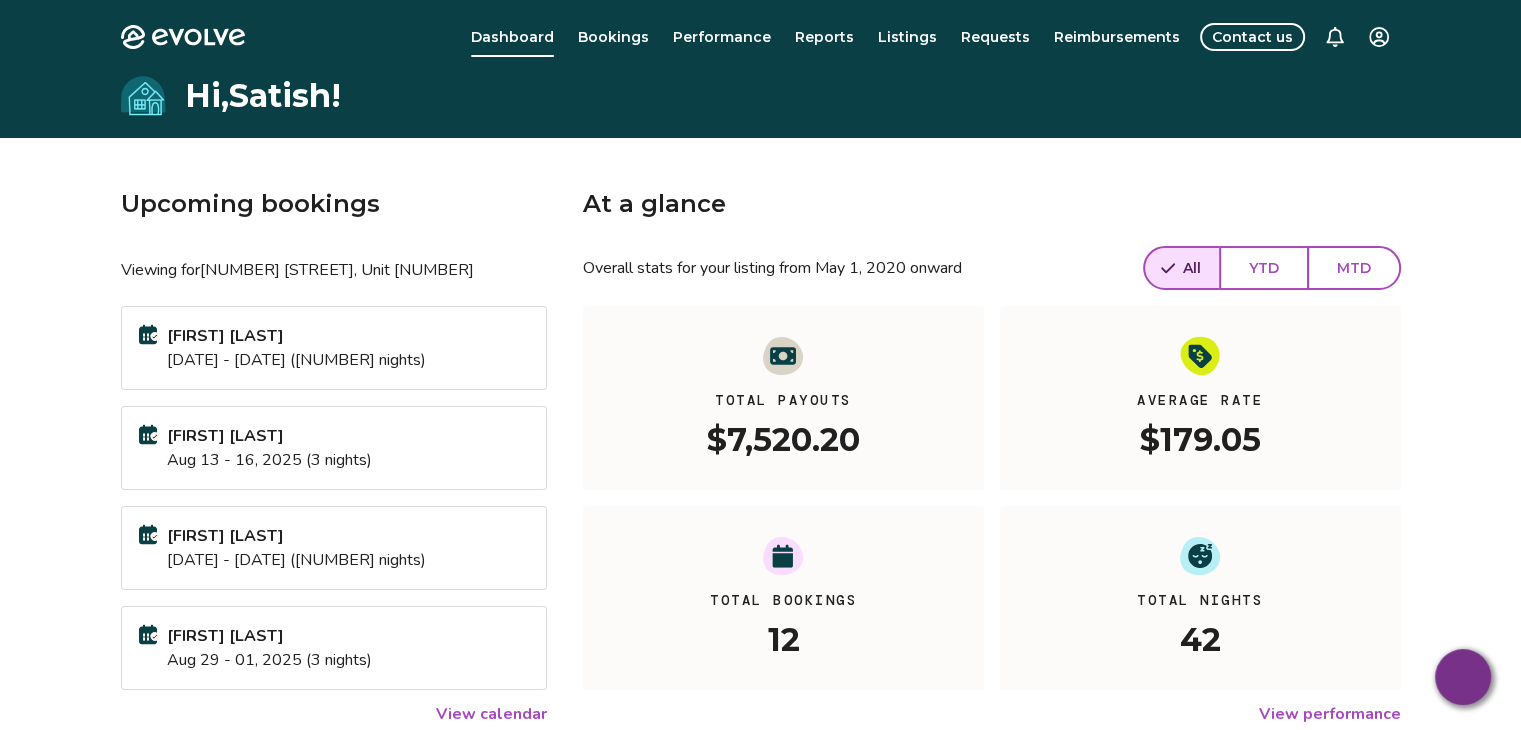 click on "Listings" at bounding box center (907, 37) 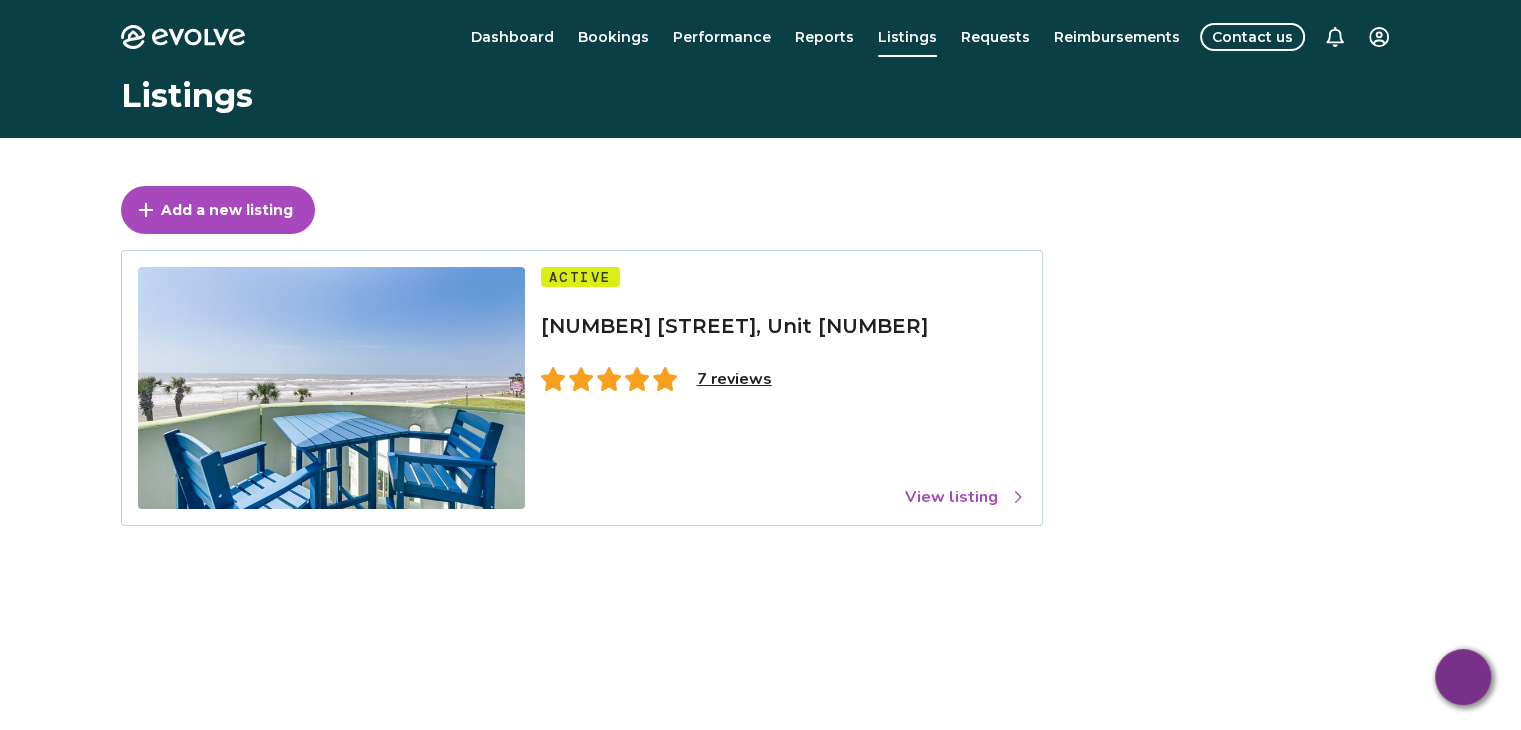 click on "7 reviews" at bounding box center (734, 379) 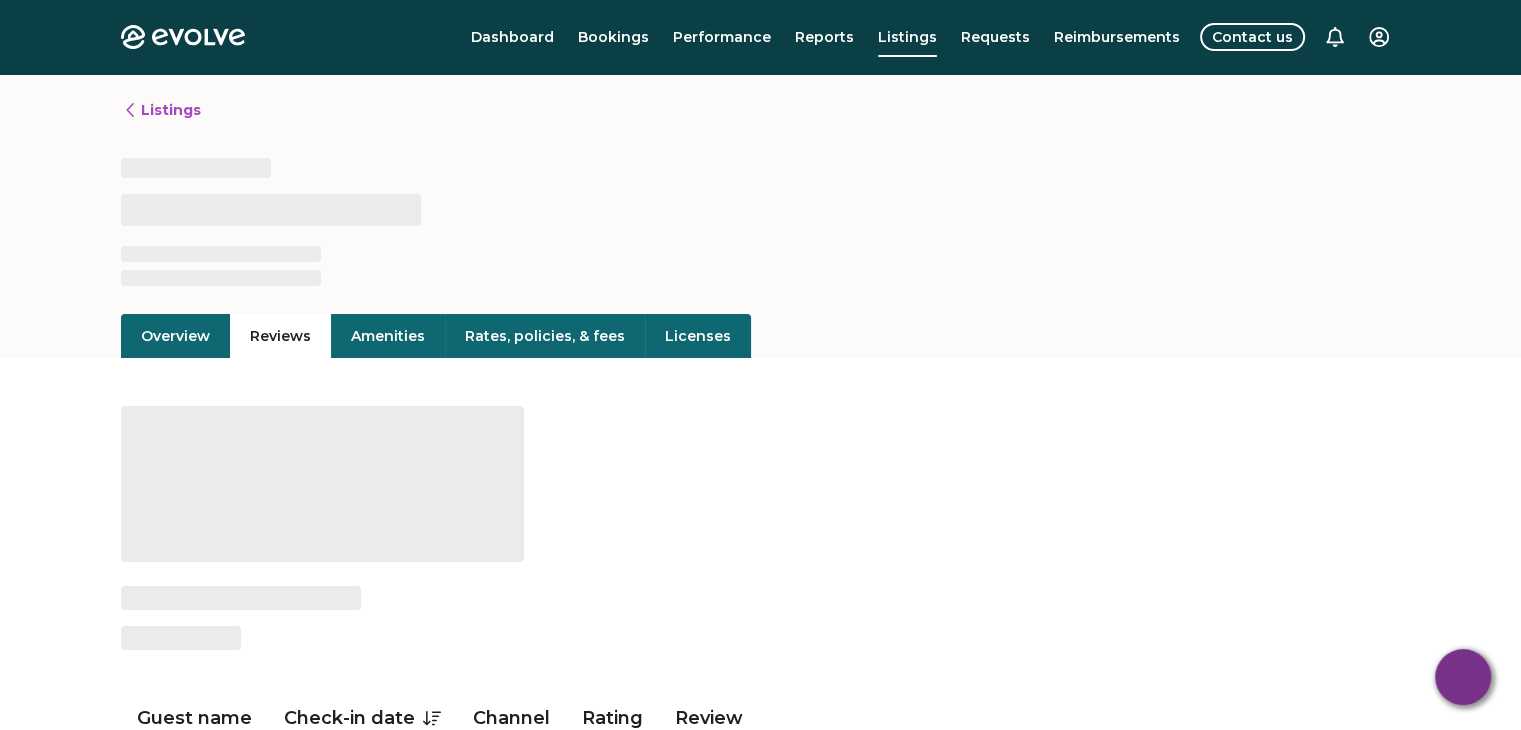 click on "Listings ‌ ‌ ‌ ‌" at bounding box center [761, 206] 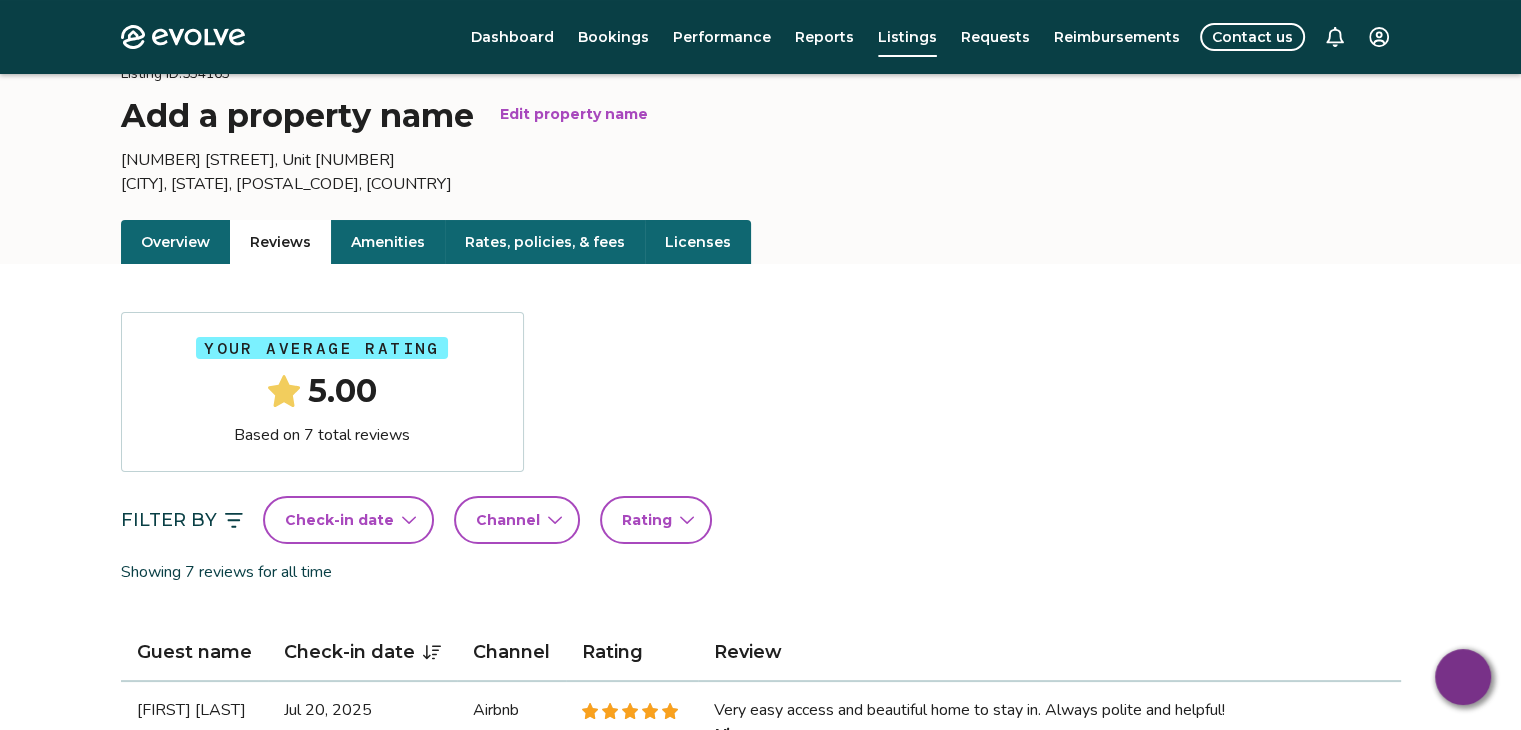 scroll, scrollTop: 400, scrollLeft: 0, axis: vertical 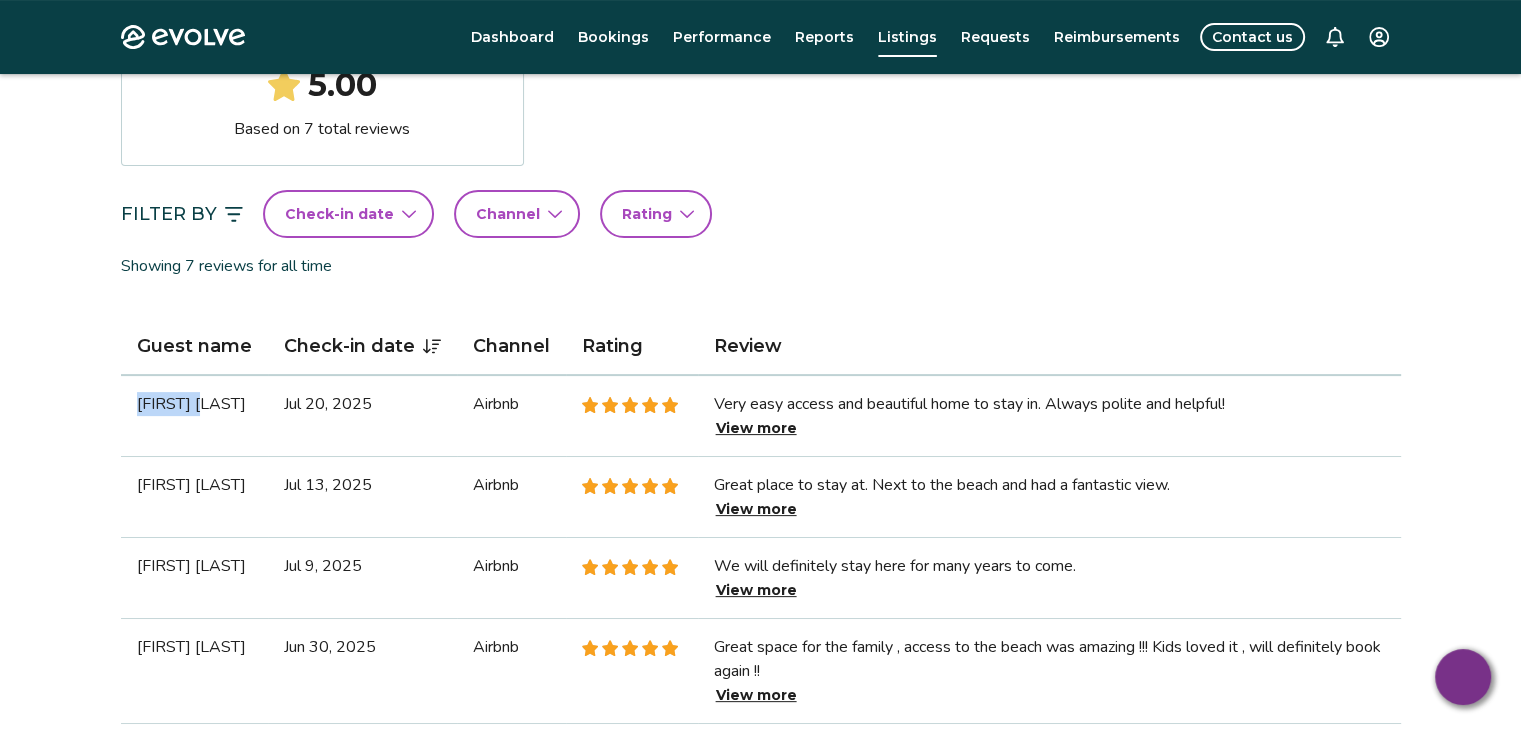 drag, startPoint x: 131, startPoint y: 397, endPoint x: 216, endPoint y: 397, distance: 85 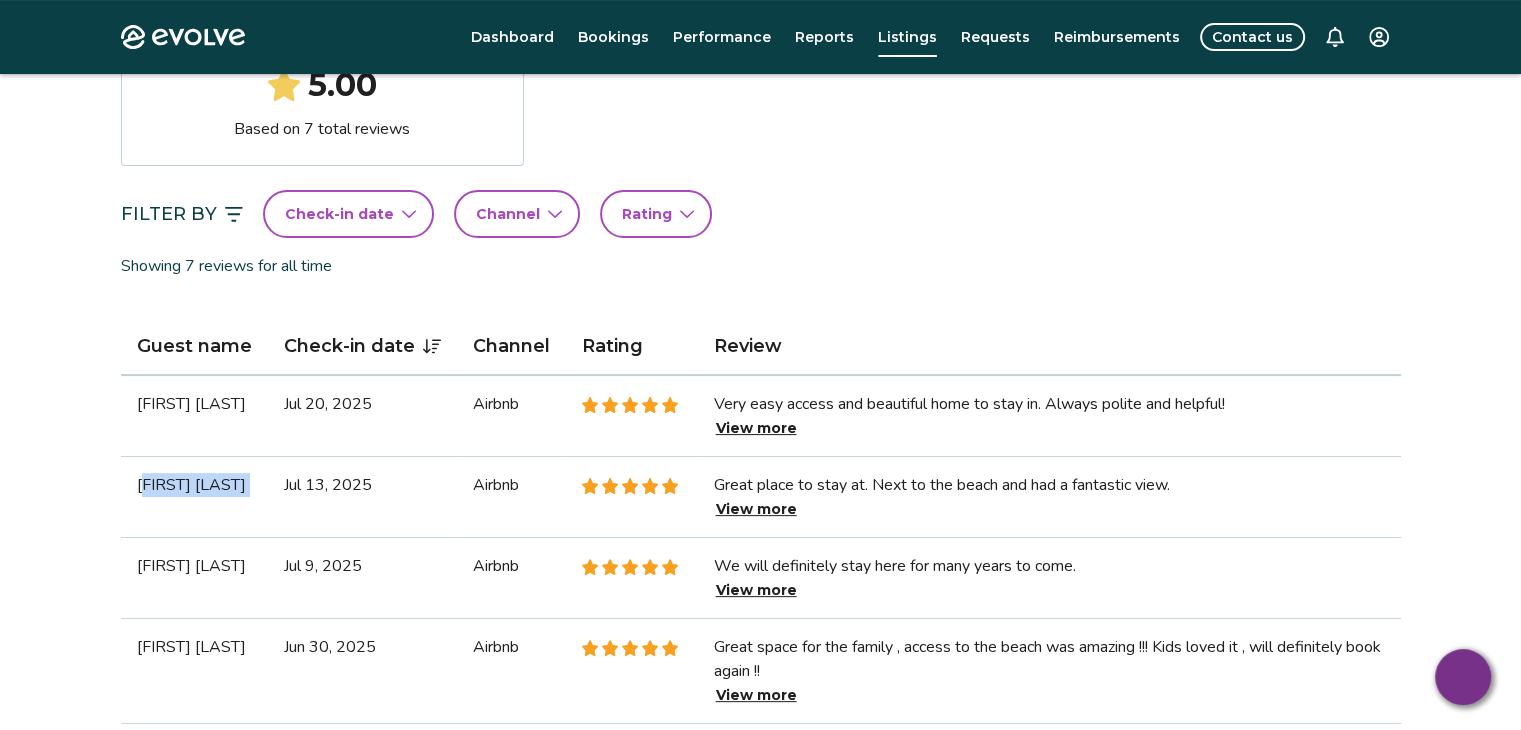 drag, startPoint x: 146, startPoint y: 485, endPoint x: 289, endPoint y: 480, distance: 143.08739 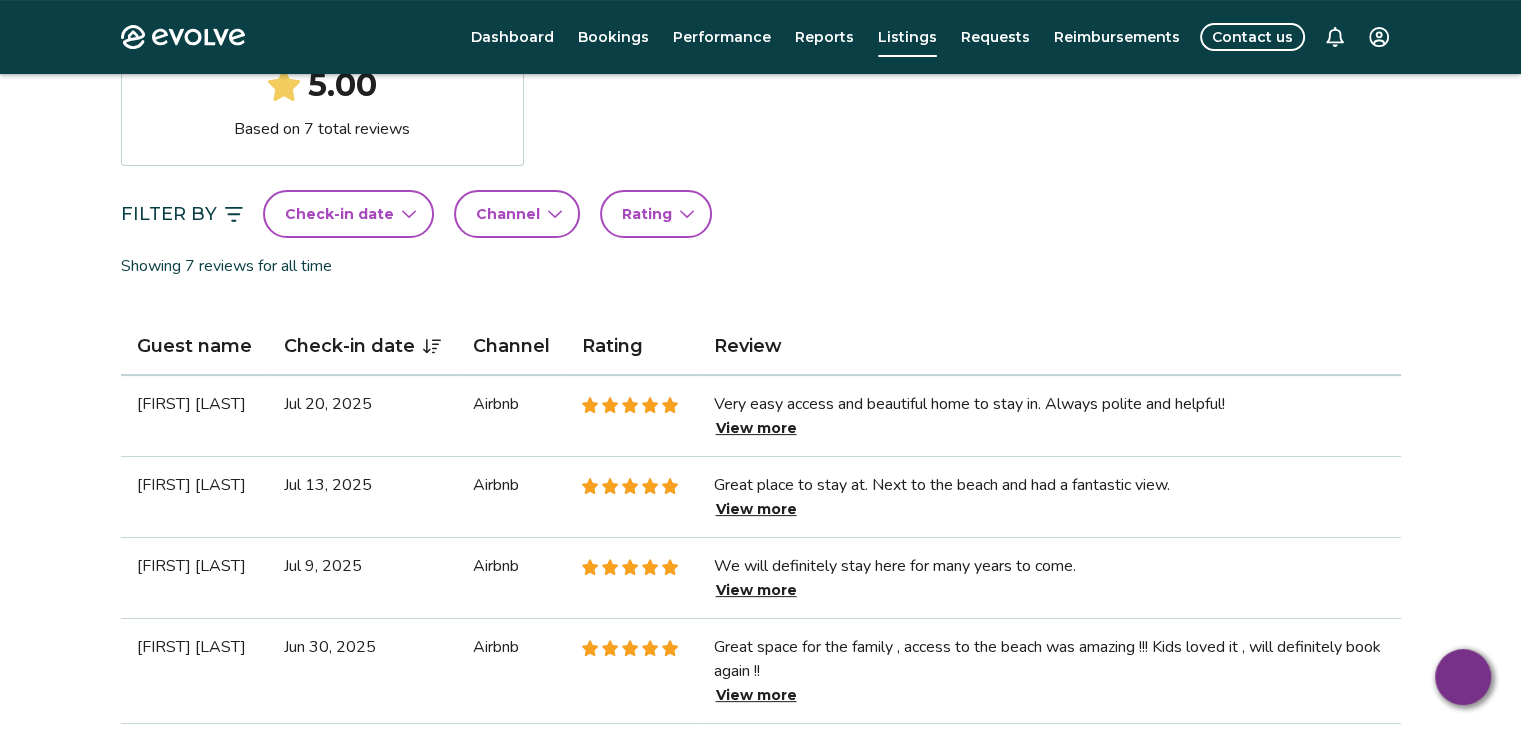 click on "Your average rating 5.00 Based on 7 total reviews Filter By  Check-in date Channel Rating Showing 7 reviews for all time Guest name Check-in date Channel Rating Review [NAME] [LAST] Jul 20, 2025 Airbnb Very easy access and beautiful home to stay in.
Always polite and helpful! View more [NAME] [LAST] Jul 13, 2025 Airbnb Great place to stay at.  Next to the beach and had a fantastic view. View more [NAME] [LAST] Jul 9, 2025 Airbnb We will definitely stay here for many years to come. View more [NAME] [LAST] Jun 30, 2025 Airbnb Great space for the family , access to the beach was amazing !!! Kids loved it , will definitely book again !! View more [NAME] [LAST] Jun 27, 2025 Airbnb We thought the place was cute and just right for our long weekend trip. We had 2 kids with us and they had a great time in the pool and at the beach. We really appreciated having a washer and dryer in the unit. We brought a wagon which was helpful for hauling our stuff to the beach. It was a little bit of a walk but doable. View more Evolve" at bounding box center (760, 622) 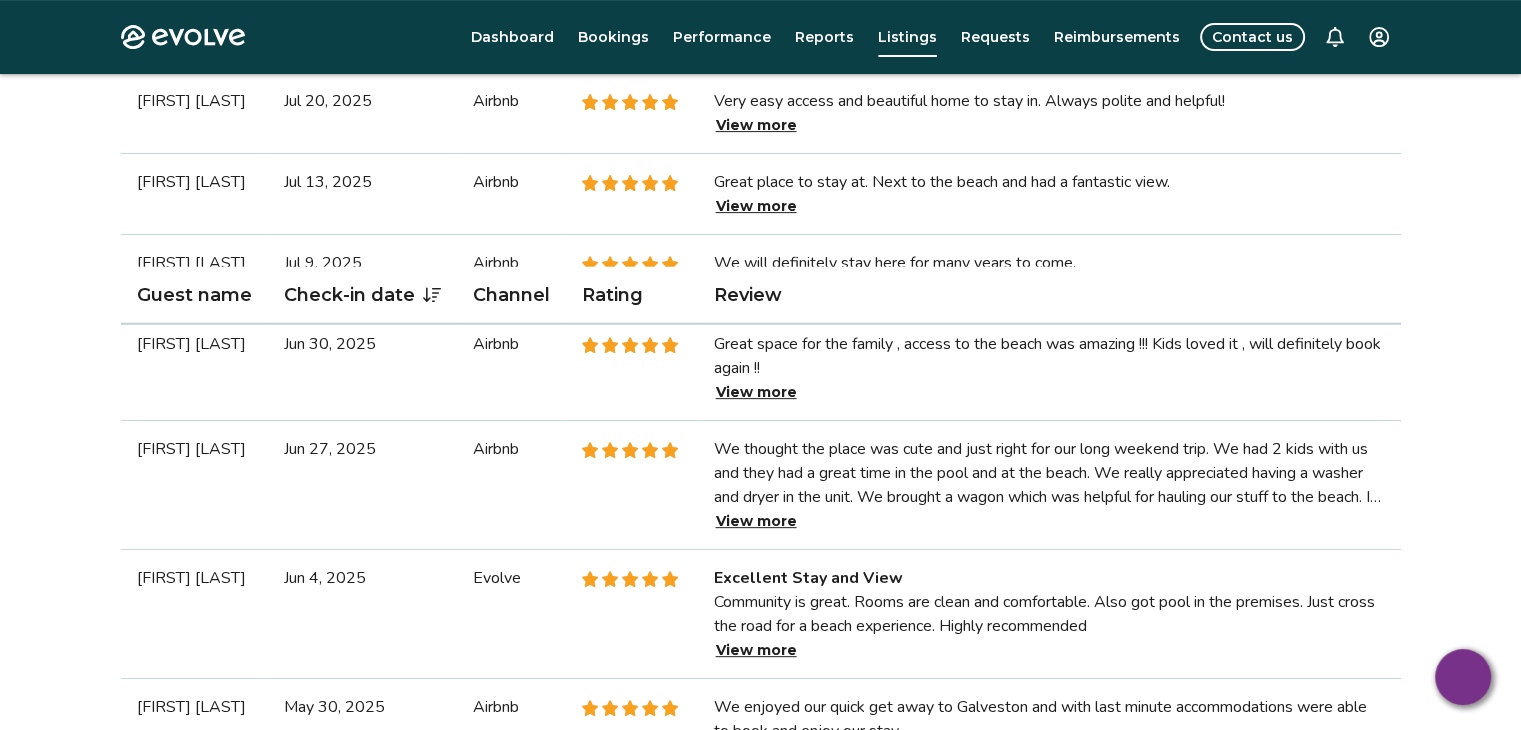 scroll, scrollTop: 900, scrollLeft: 0, axis: vertical 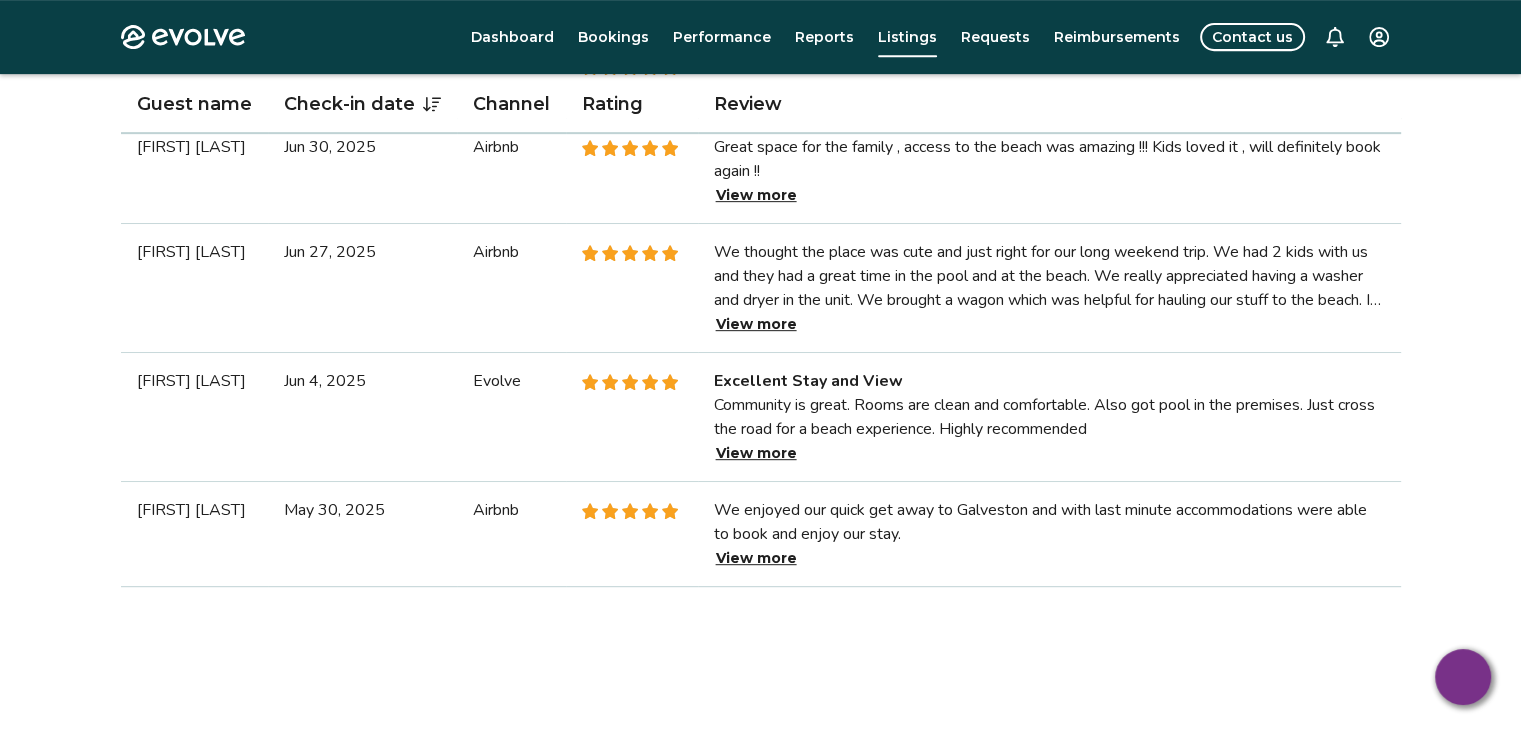 click on "Your average rating 5.00 Based on 7 total reviews Filter By  Check-in date Channel Rating Showing 7 reviews for all time Guest name Check-in date Channel Rating Review [NAME] [LAST] Jul 20, 2025 Airbnb Very easy access and beautiful home to stay in.
Always polite and helpful! View more [NAME] [LAST] Jul 13, 2025 Airbnb Great place to stay at.  Next to the beach and had a fantastic view. View more [NAME] [LAST] Jul 9, 2025 Airbnb We will definitely stay here for many years to come. View more [NAME] [LAST] Jun 30, 2025 Airbnb Great space for the family , access to the beach was amazing !!! Kids loved it , will definitely book again !! View more [NAME] [LAST] Jun 27, 2025 Airbnb We thought the place was cute and just right for our long weekend trip. We had 2 kids with us and they had a great time in the pool and at the beach. We really appreciated having a washer and dryer in the unit. We brought a wagon which was helpful for hauling our stuff to the beach. It was a little bit of a walk but doable. View more Evolve" at bounding box center [761, 122] 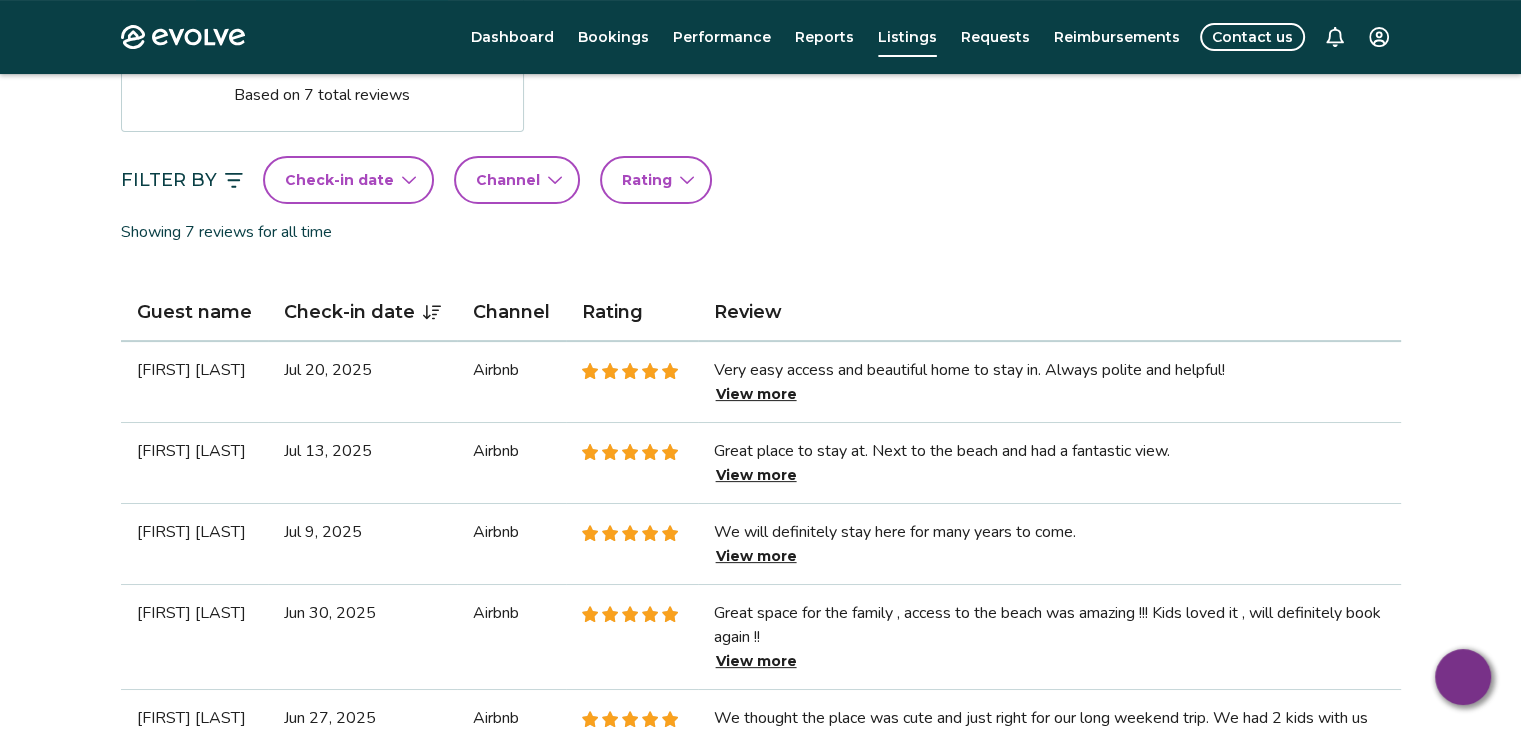scroll, scrollTop: 400, scrollLeft: 0, axis: vertical 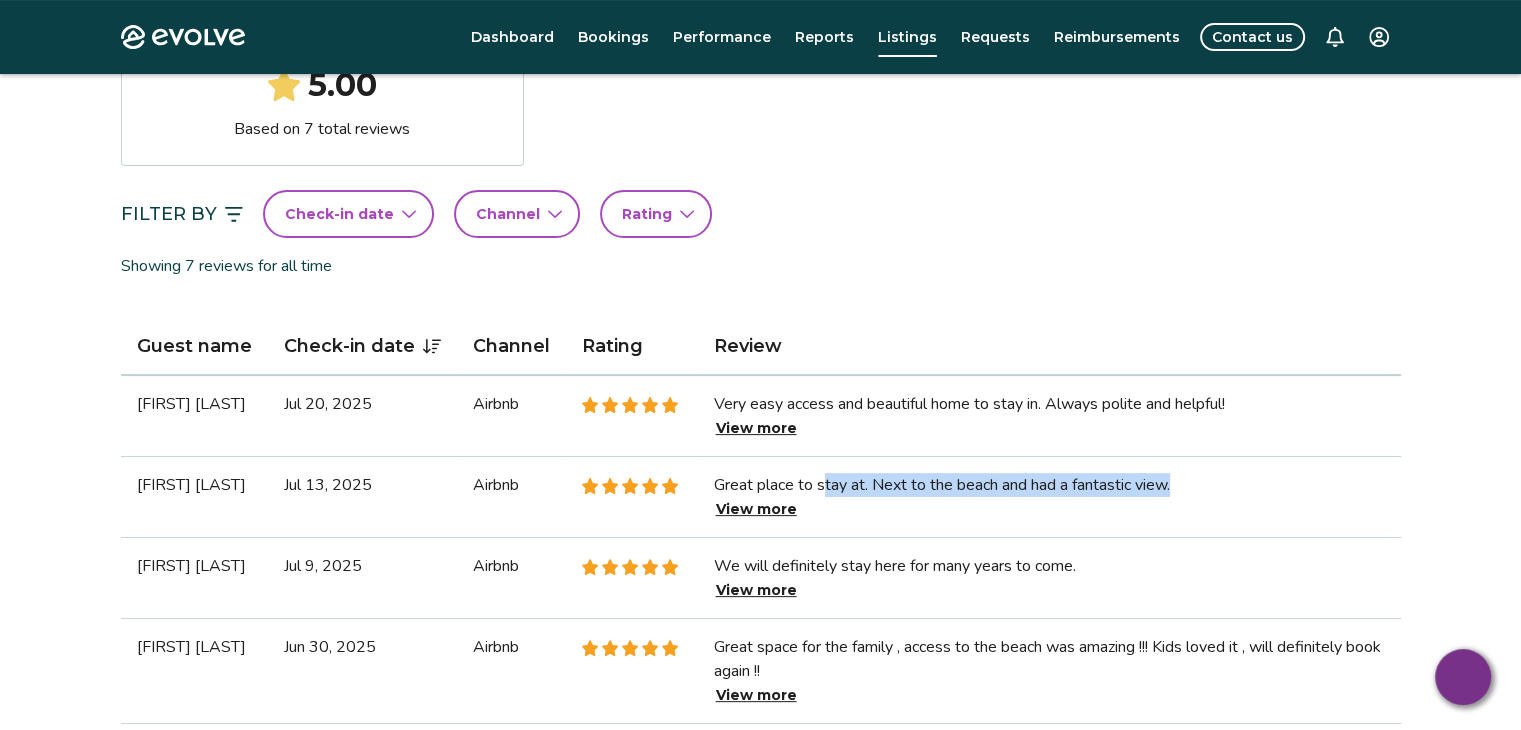 drag, startPoint x: 842, startPoint y: 485, endPoint x: 1271, endPoint y: 481, distance: 429.01865 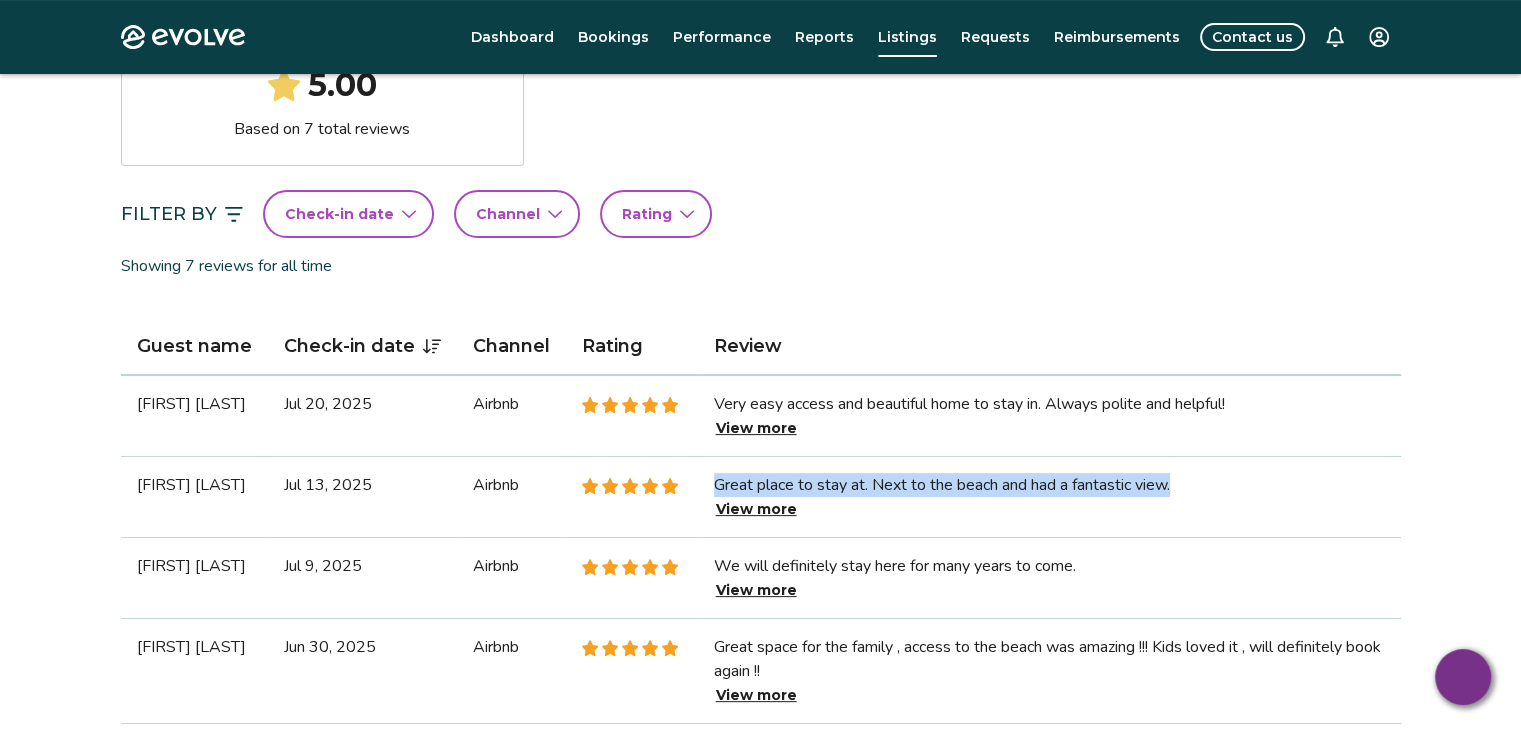 drag, startPoint x: 1140, startPoint y: 493, endPoint x: 734, endPoint y: 482, distance: 406.149 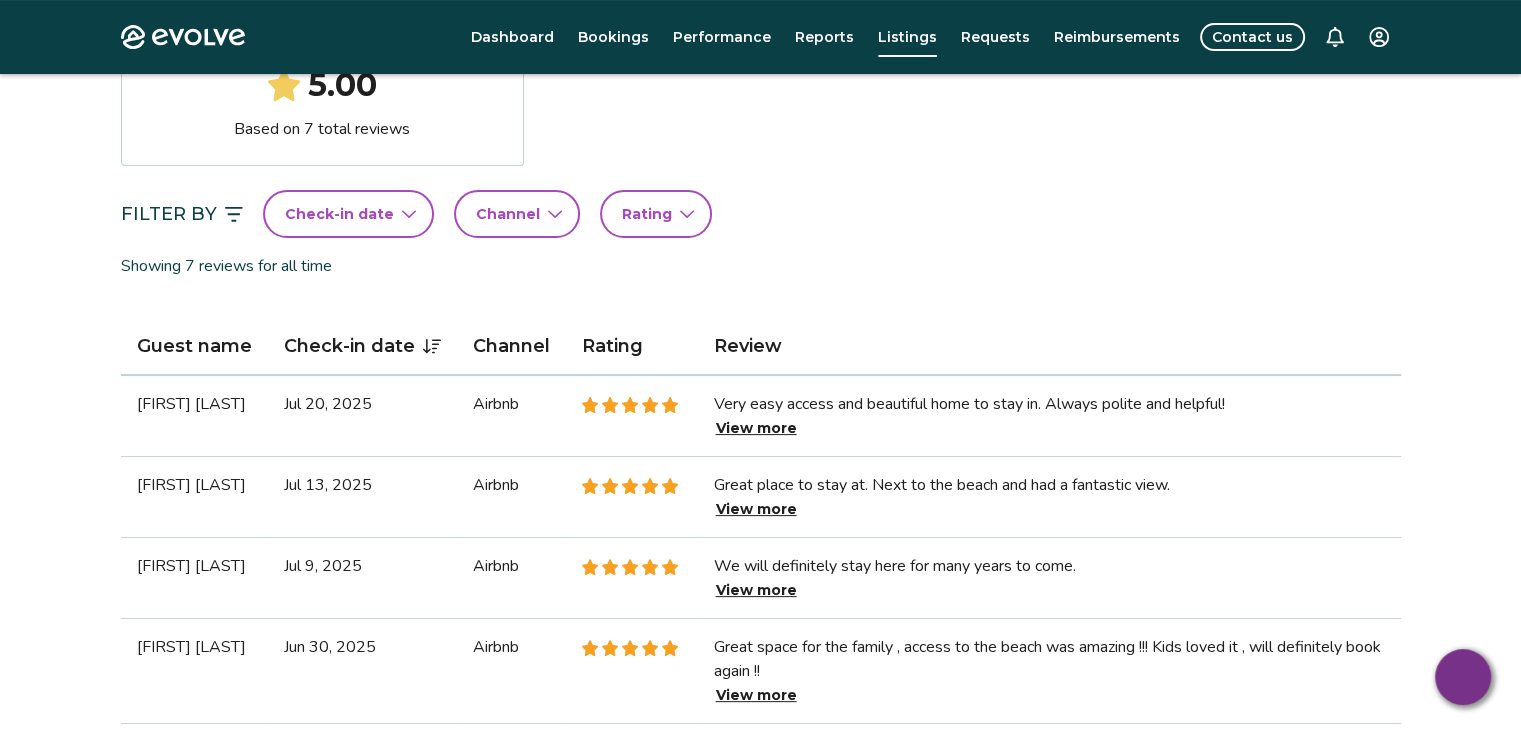 click on "Very easy access and beautiful home to stay in.
Always polite and helpful!" at bounding box center (1049, 404) 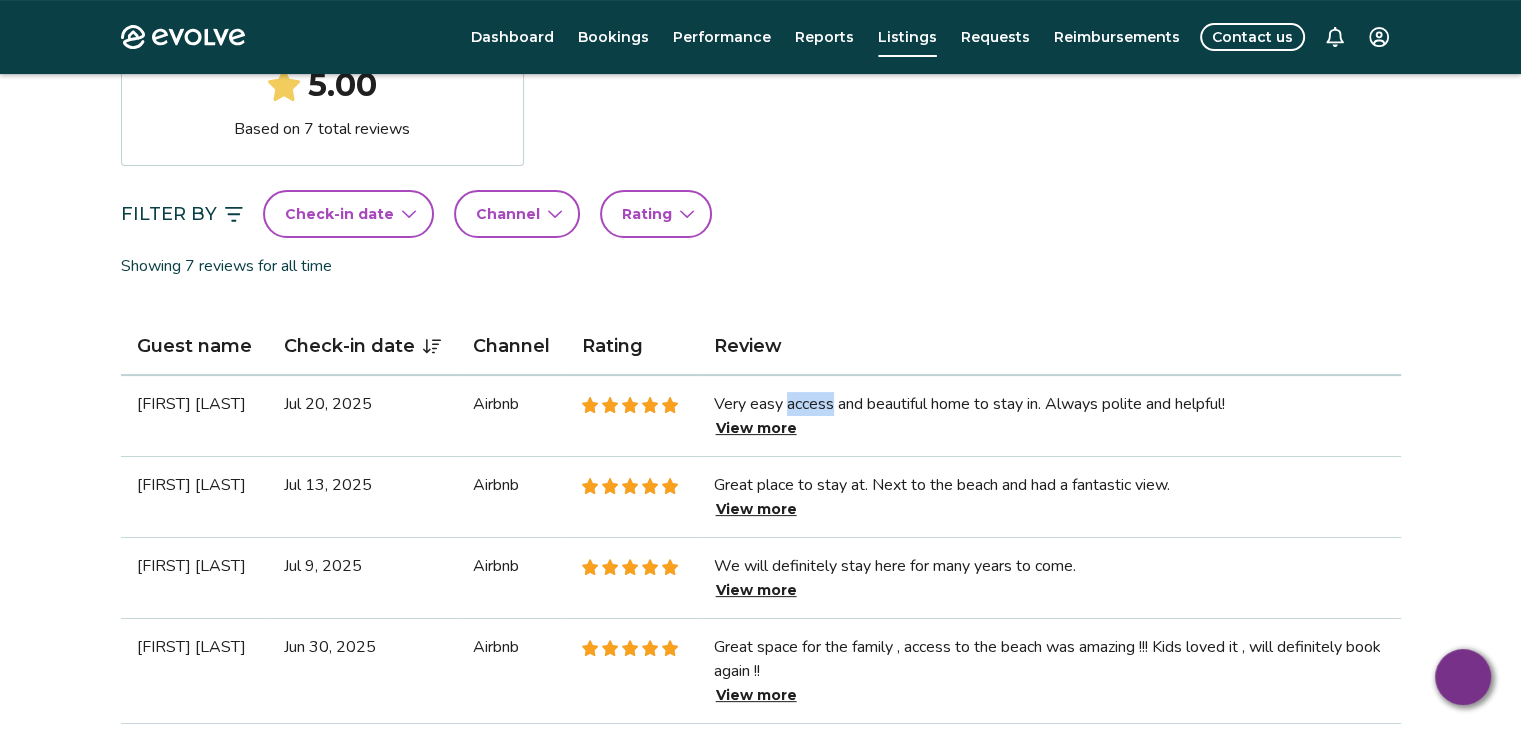 click on "Very easy access and beautiful home to stay in.
Always polite and helpful!" at bounding box center (1049, 404) 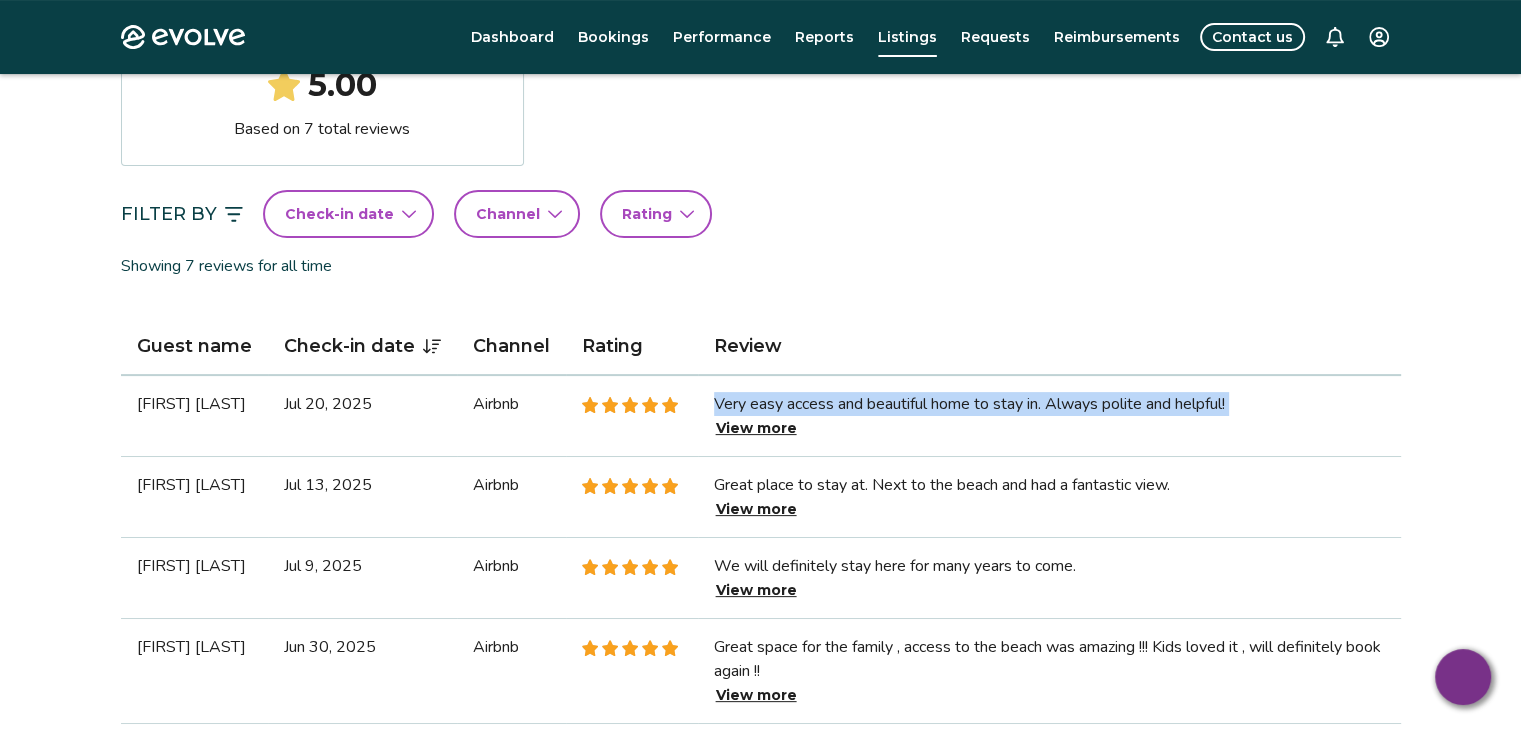 click on "Very easy access and beautiful home to stay in.
Always polite and helpful!" at bounding box center (1049, 404) 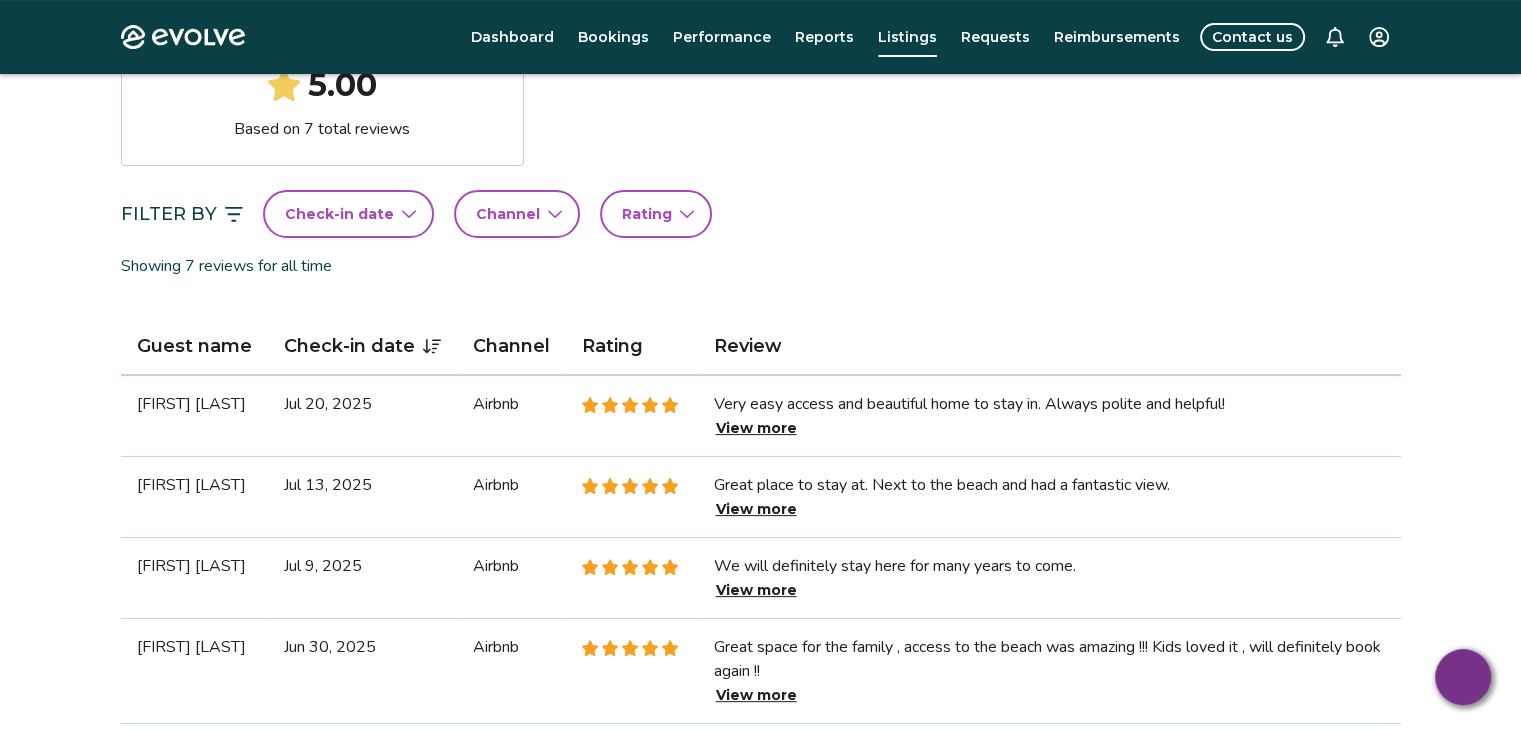 click on "Showing 7 reviews for all time" at bounding box center [761, 266] 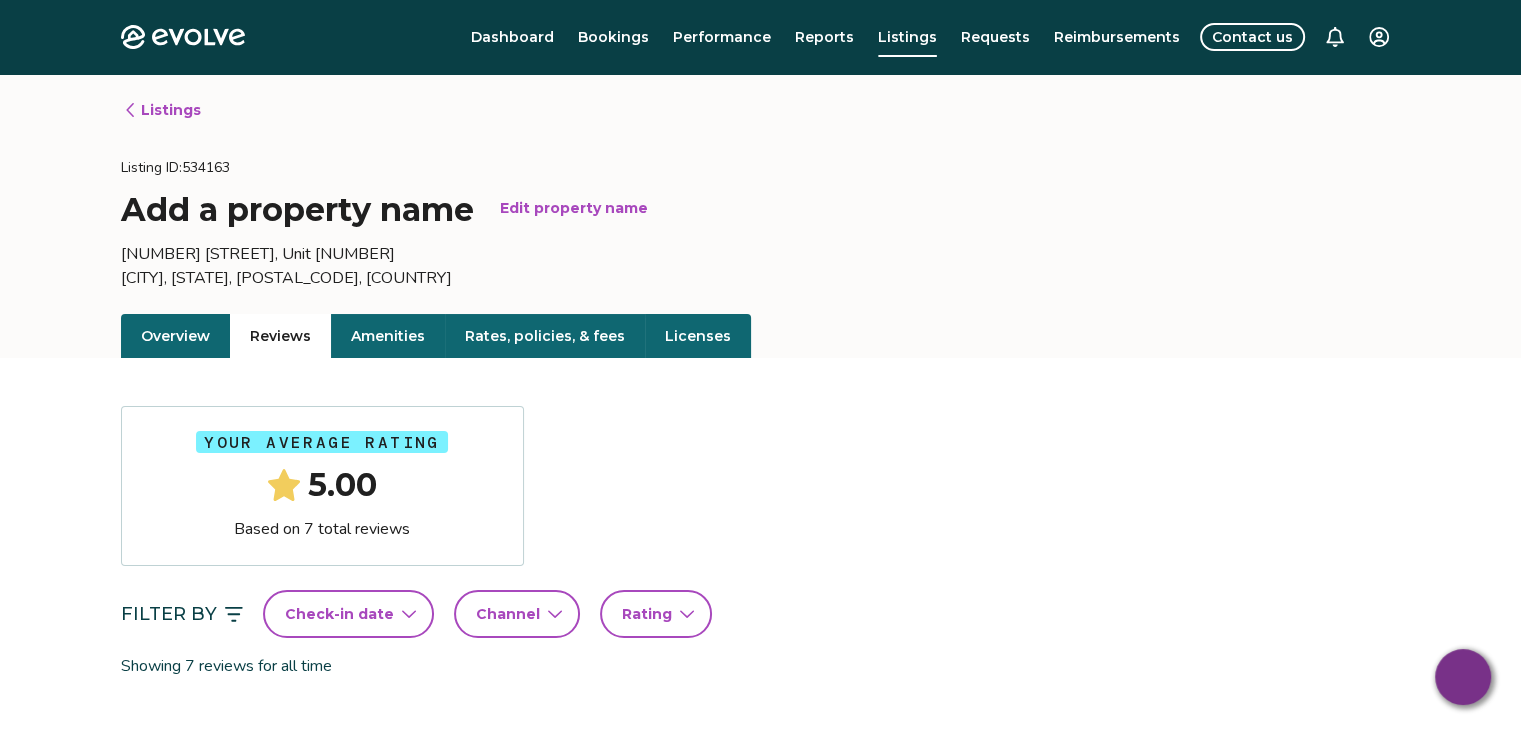 click on "Dashboard" at bounding box center (512, 37) 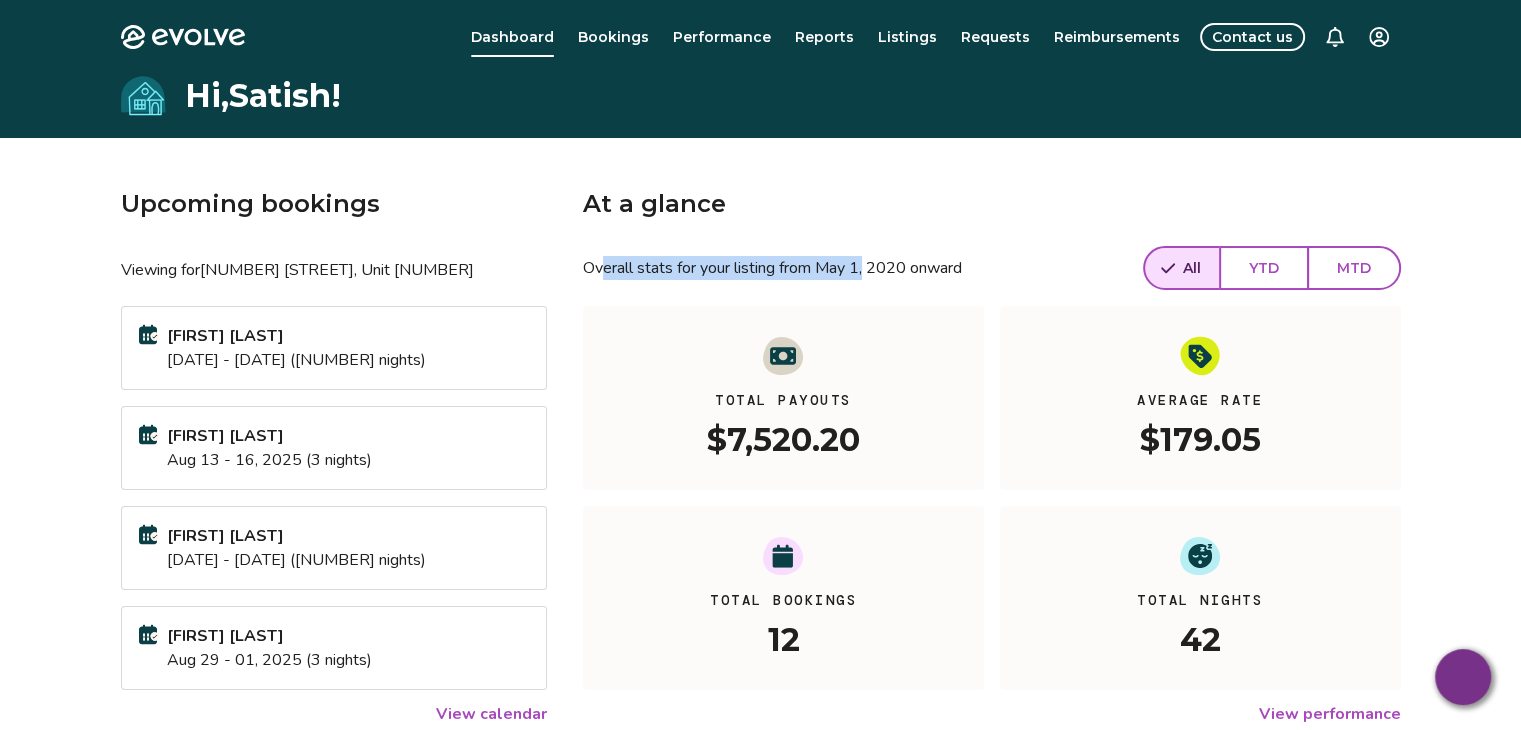 drag, startPoint x: 872, startPoint y: 222, endPoint x: 603, endPoint y: 226, distance: 269.02972 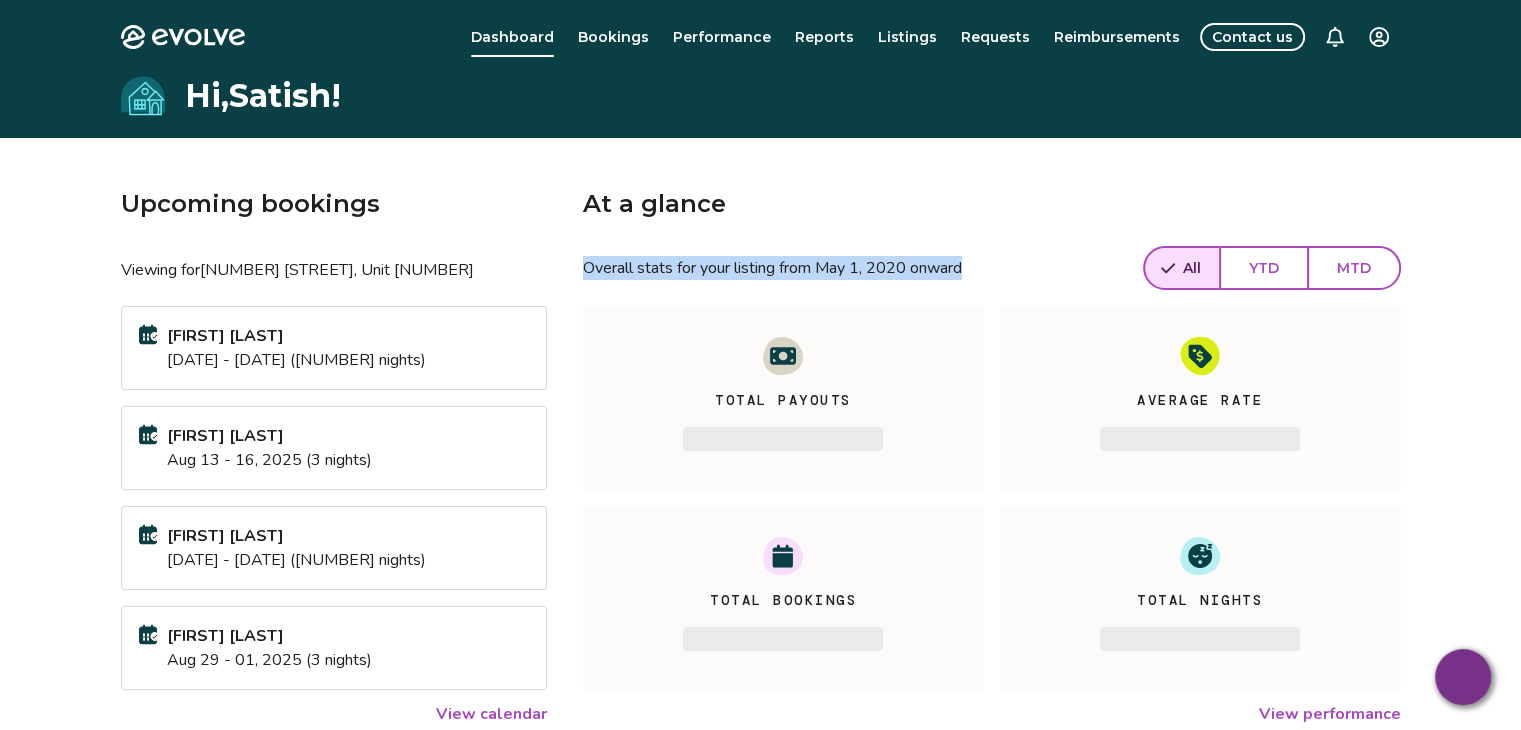 drag, startPoint x: 799, startPoint y: 277, endPoint x: 588, endPoint y: 281, distance: 211.03792 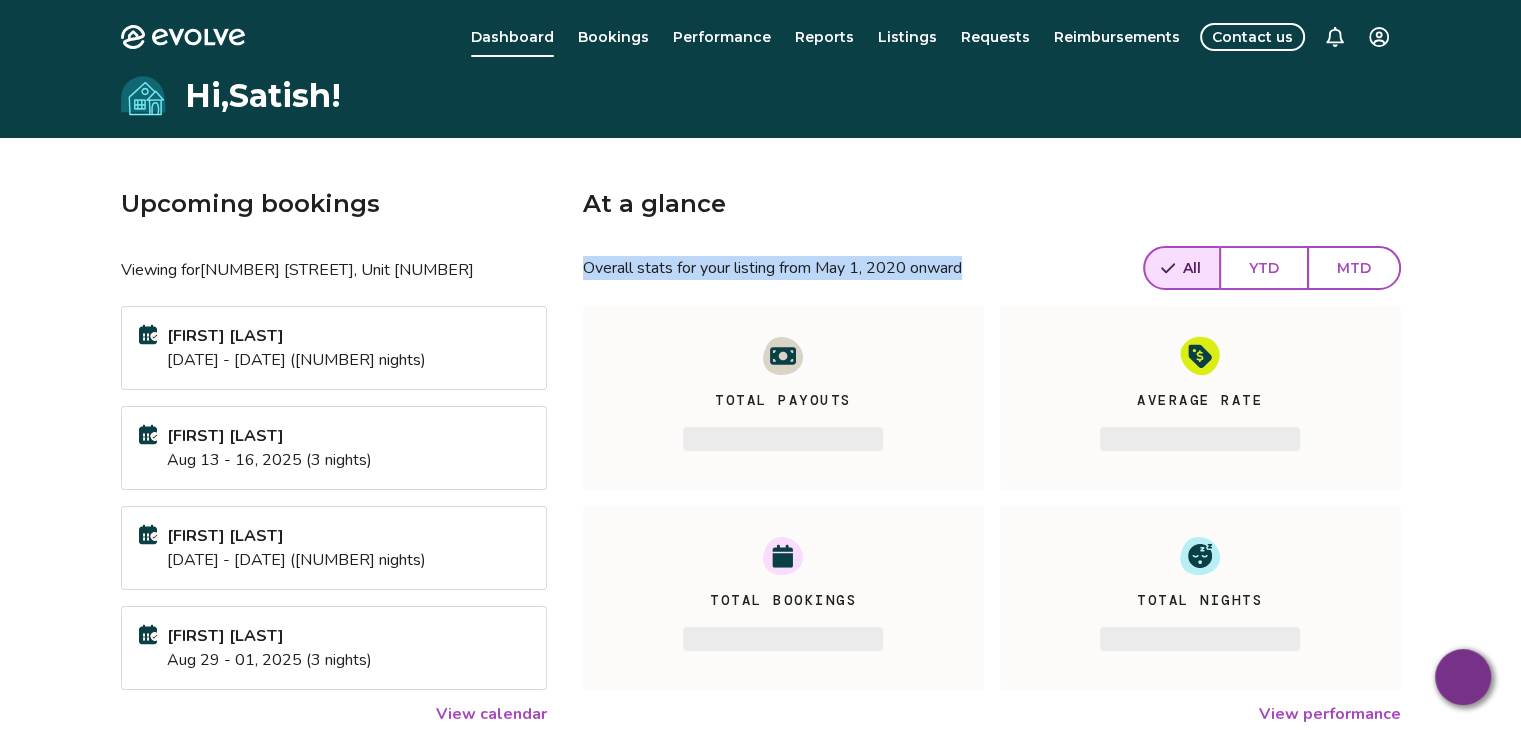 click on "Overall stats for your listing from May 1, 2020 onward All YTD MTD" at bounding box center [991, 268] 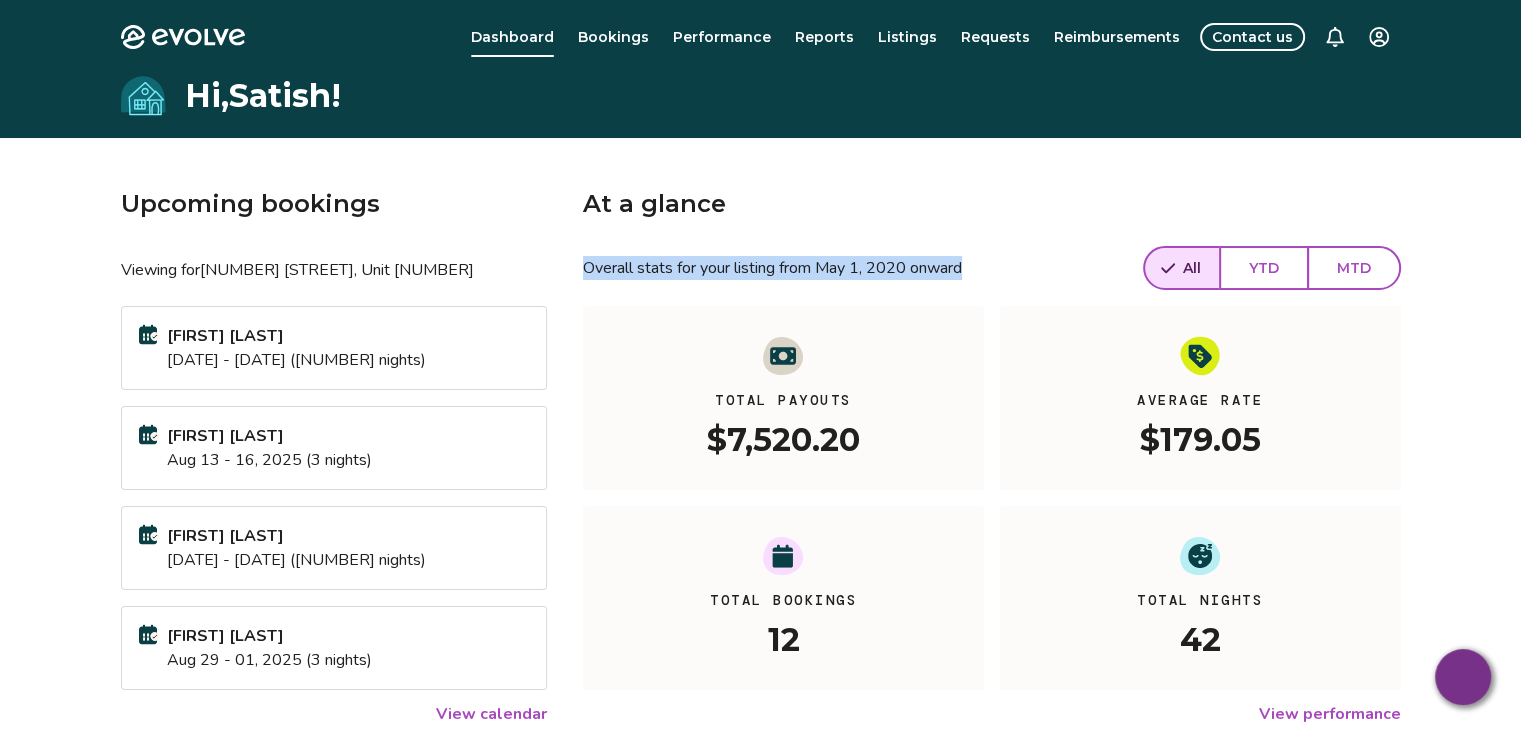 click on "At a glance Overall stats for your listing from May 1, 2020 onward All YTD MTD Total Payouts $7,520.20 Average Rate $179.05 Total Bookings 12 Total Nights 42 View performance" at bounding box center [991, 456] 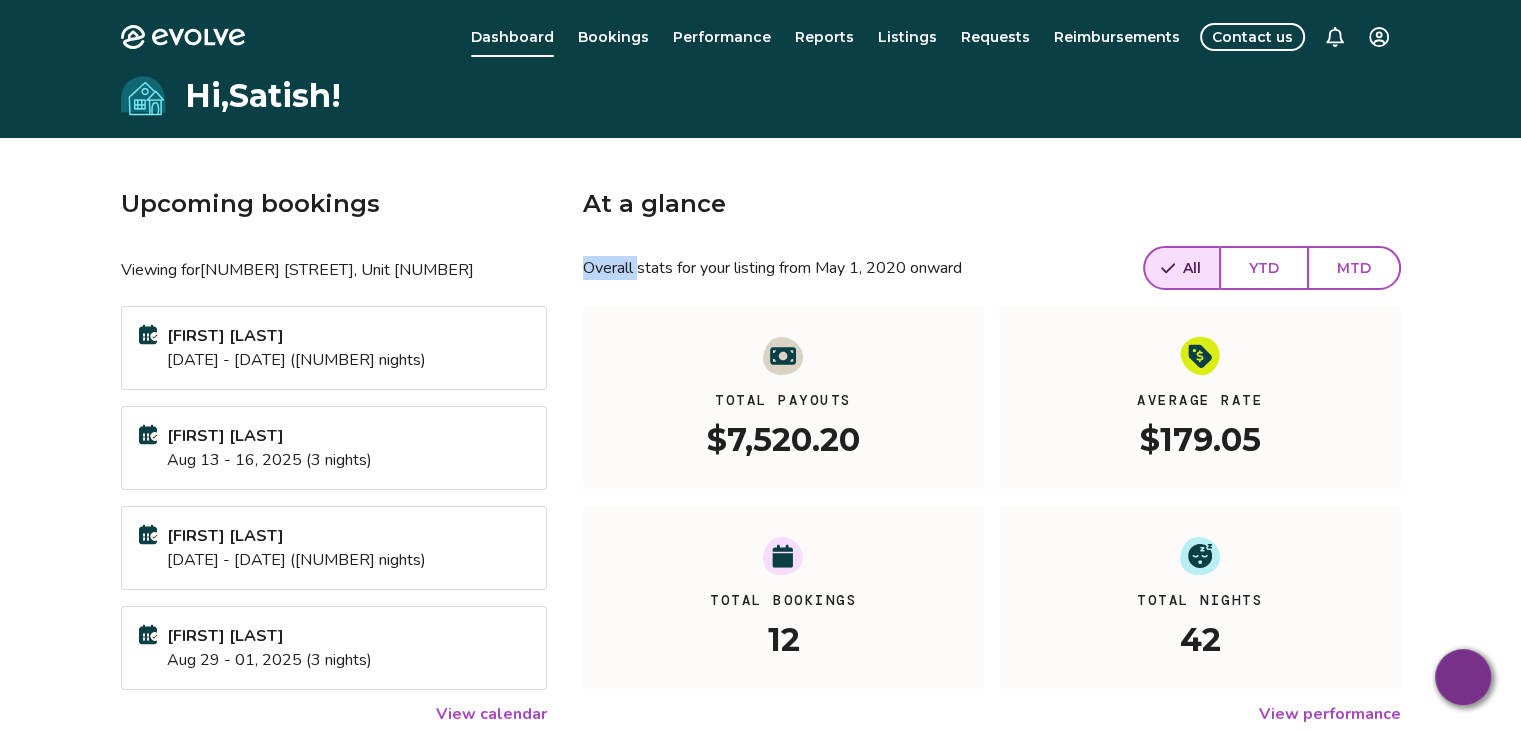 click on "At a glance Overall stats for your listing from May 1, 2020 onward All YTD MTD Total Payouts $7,520.20 Average Rate $179.05 Total Bookings 12 Total Nights 42 View performance" at bounding box center (991, 456) 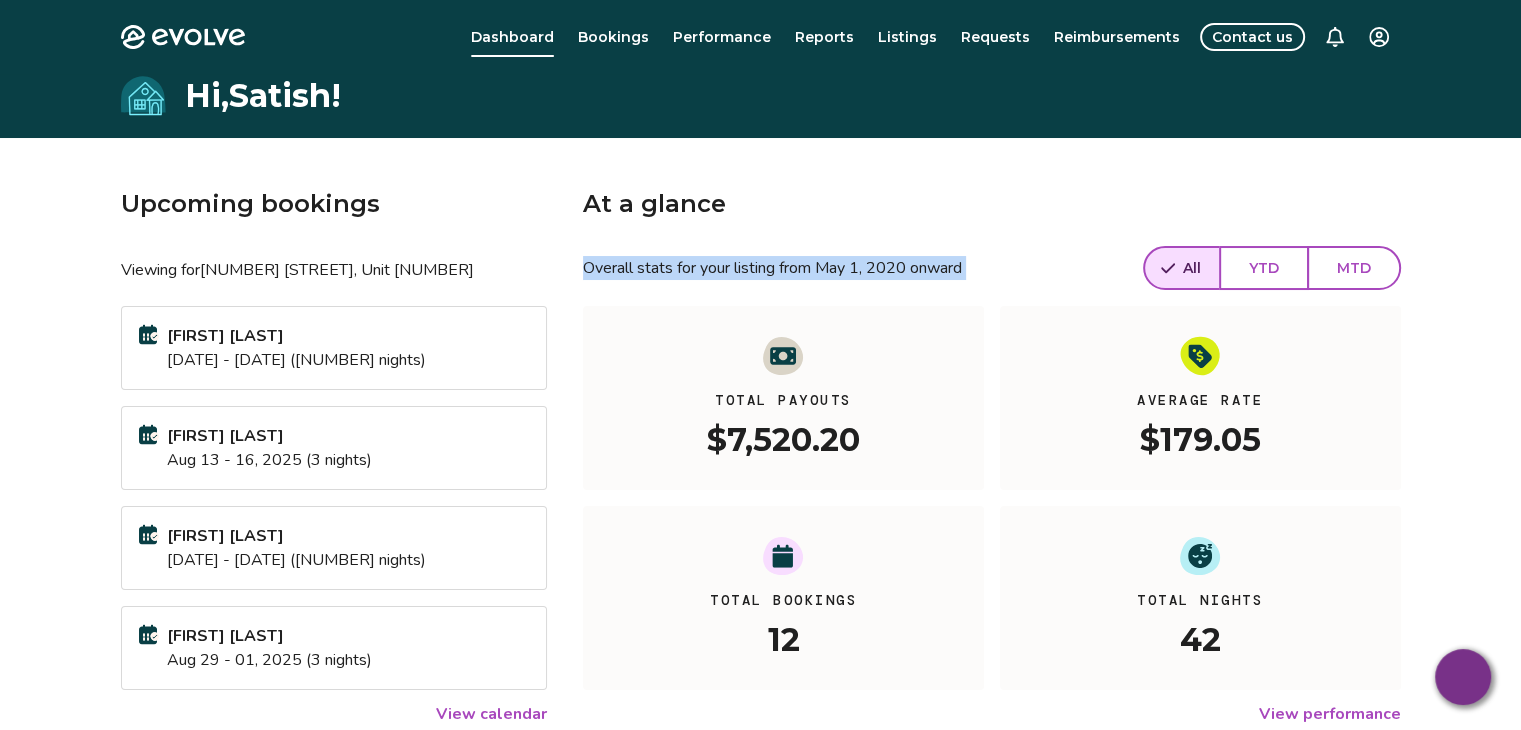 click on "At a glance Overall stats for your listing from May 1, 2020 onward All YTD MTD Total Payouts $7,520.20 Average Rate $179.05 Total Bookings 12 Total Nights 42 View performance" at bounding box center (991, 456) 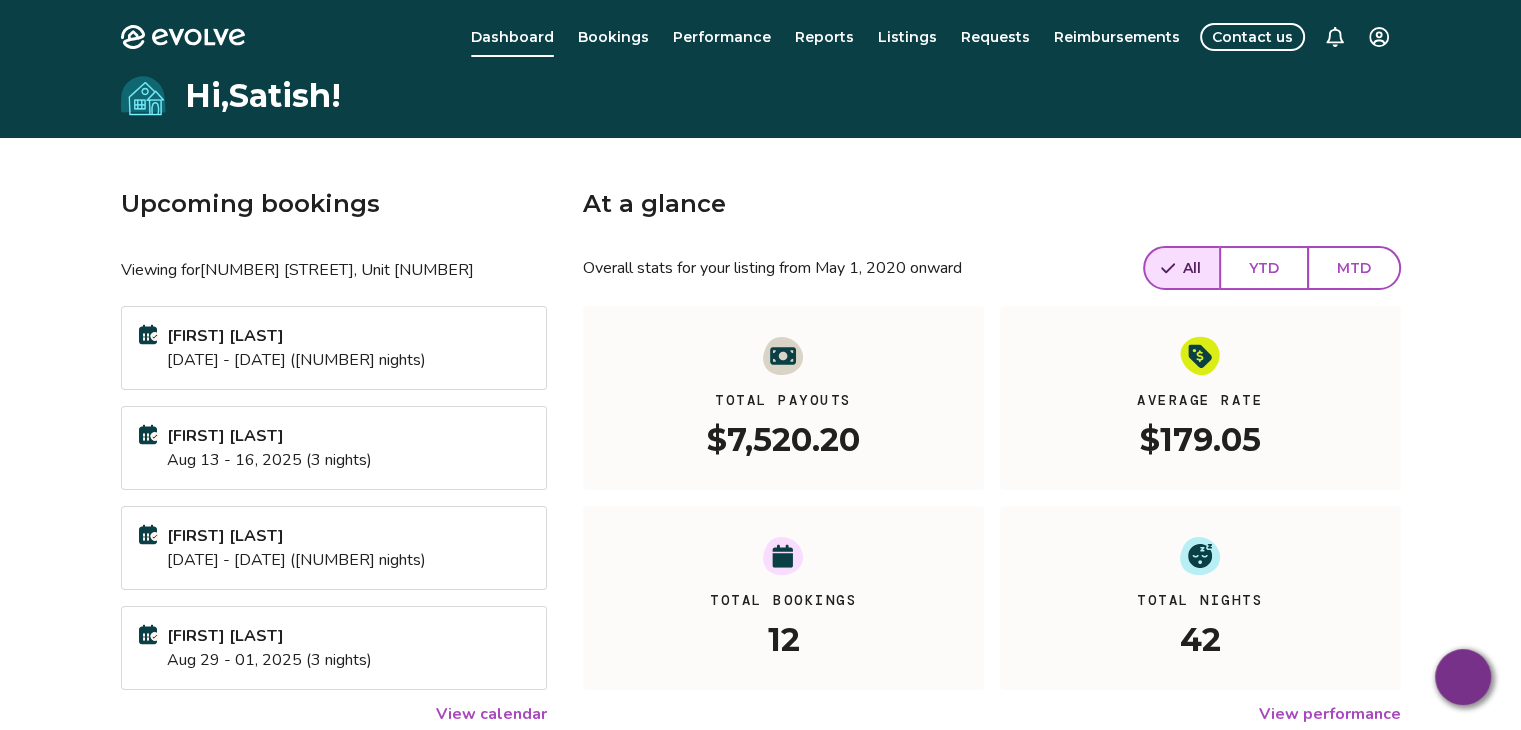 click on "At a glance" at bounding box center [991, 204] 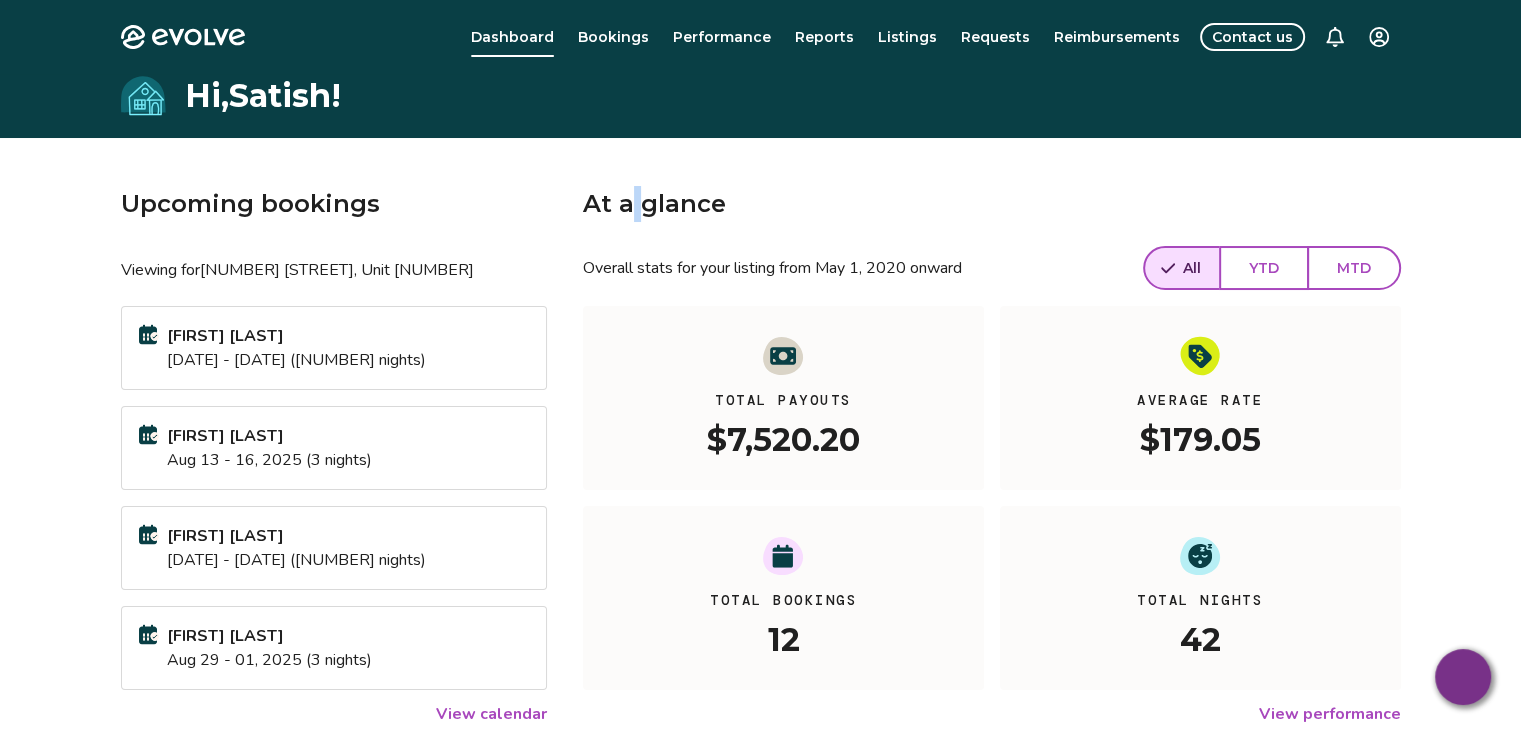 click on "At a glance" at bounding box center (991, 204) 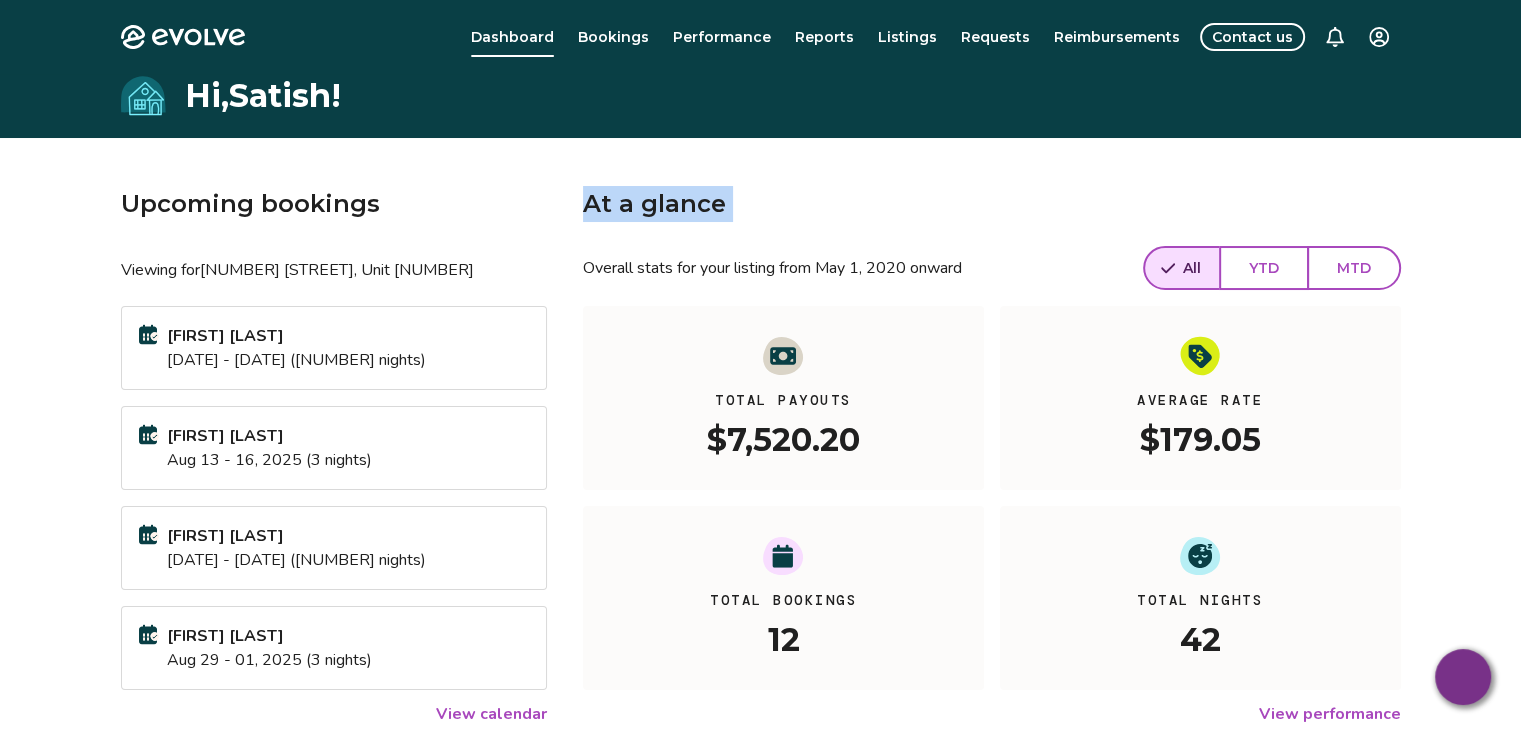 click on "At a glance" at bounding box center (991, 204) 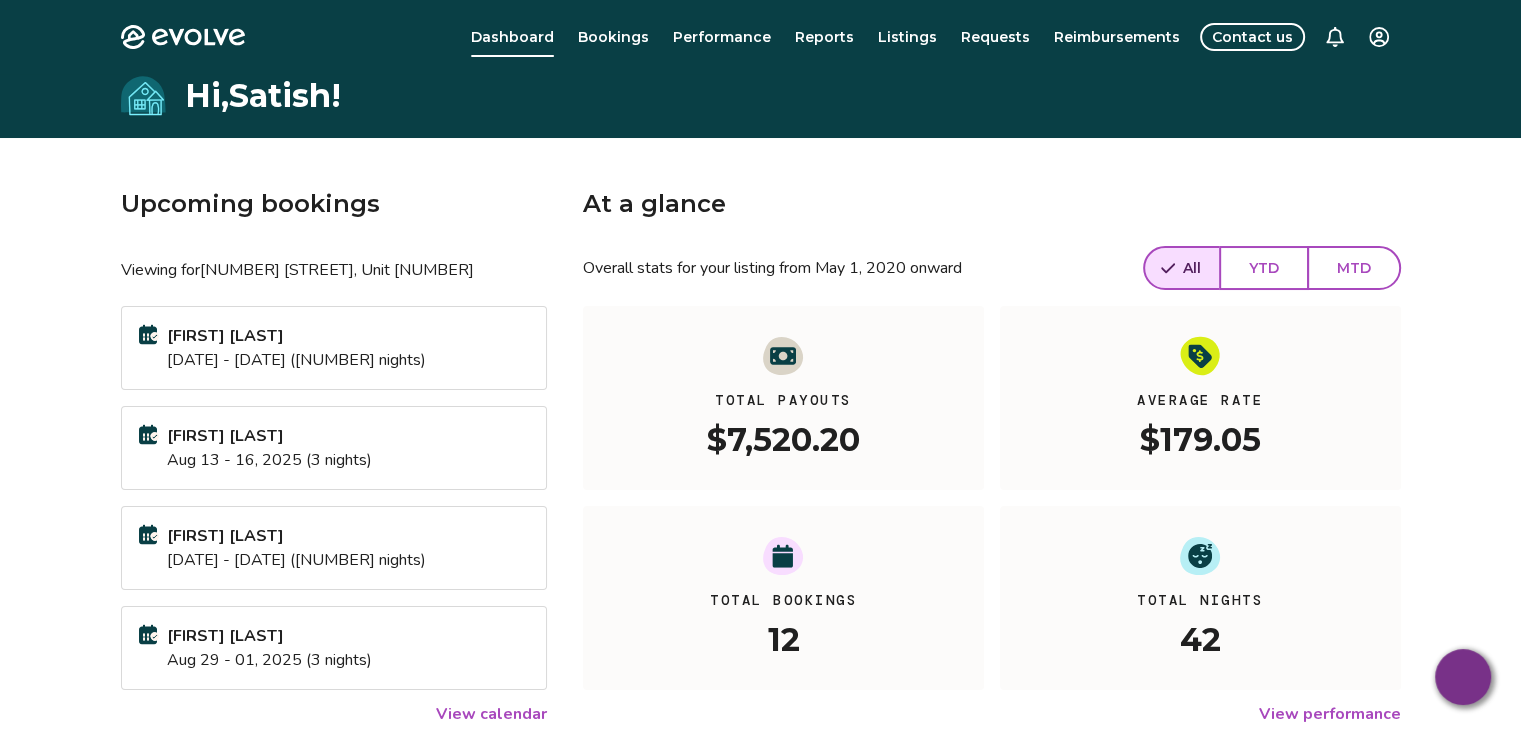 click on "Bookings" at bounding box center [613, 37] 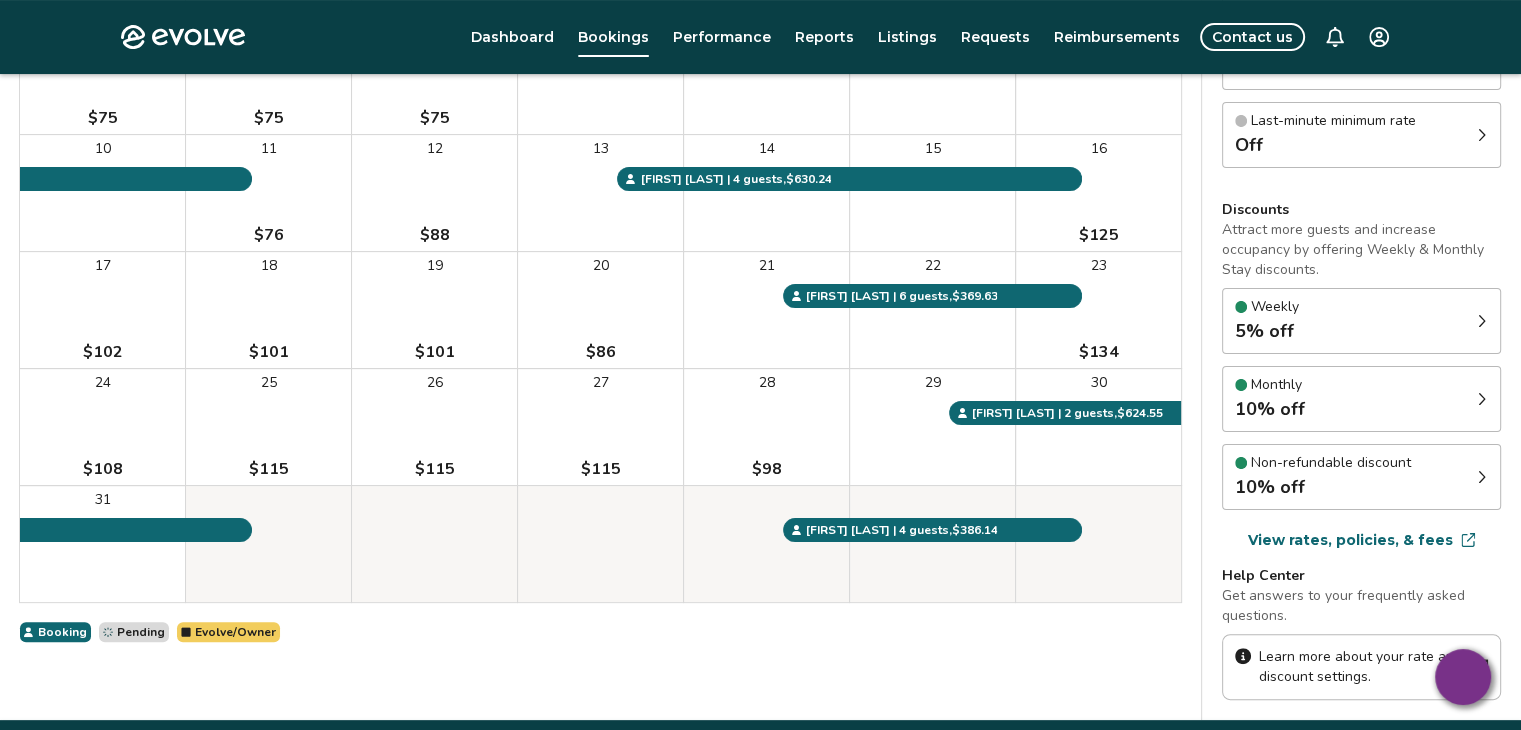 scroll, scrollTop: 468, scrollLeft: 0, axis: vertical 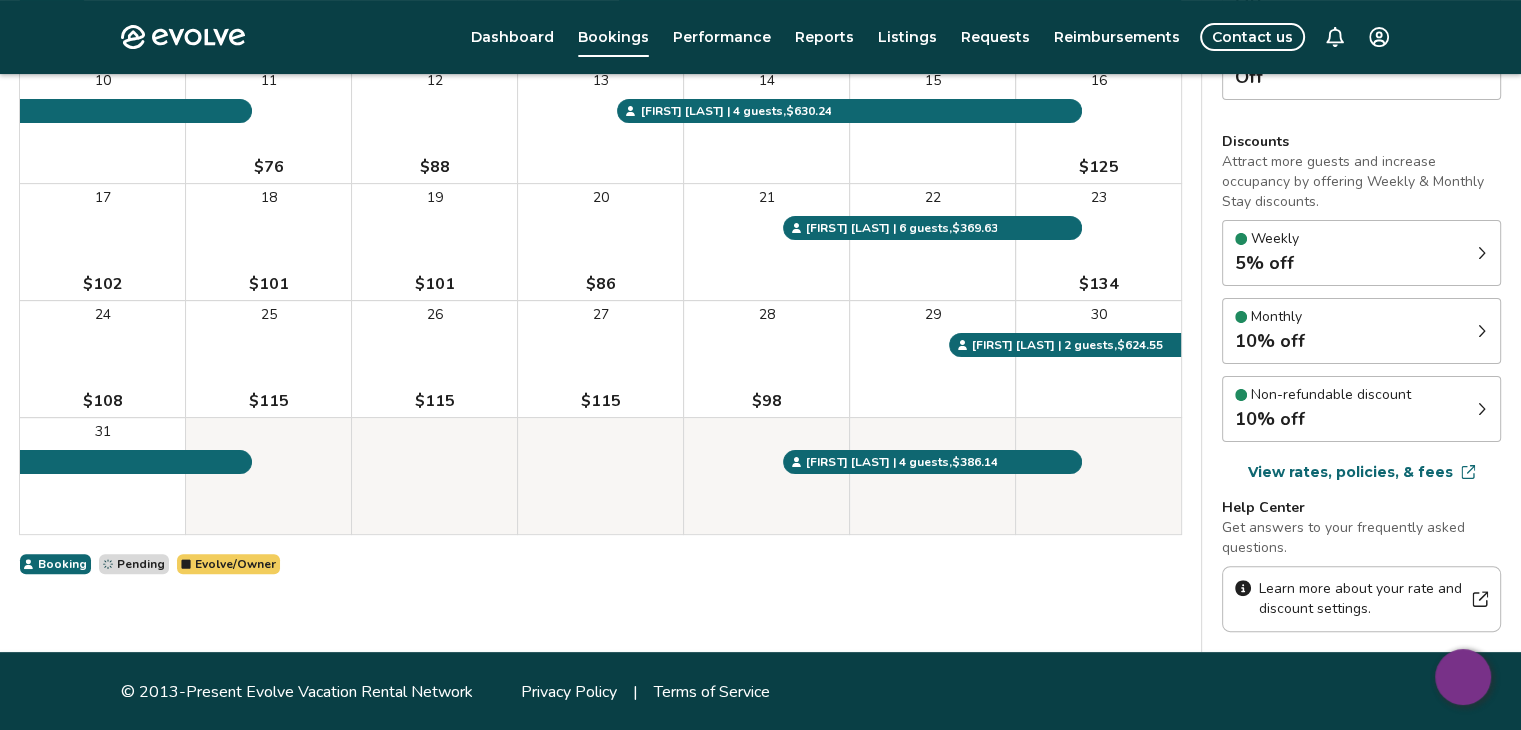 click on "Booking Pending Evolve/Owner" at bounding box center (600, 564) 